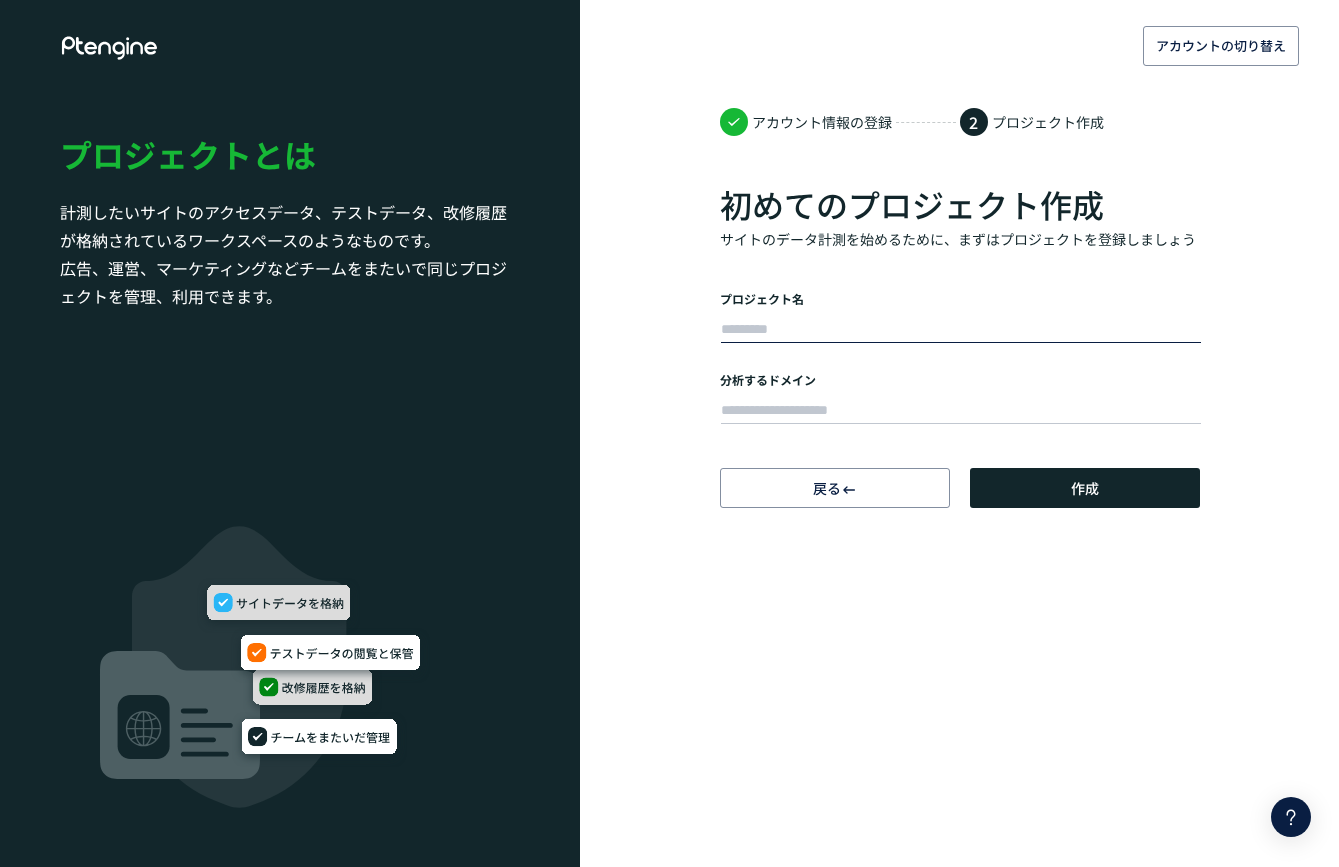scroll, scrollTop: 0, scrollLeft: 0, axis: both 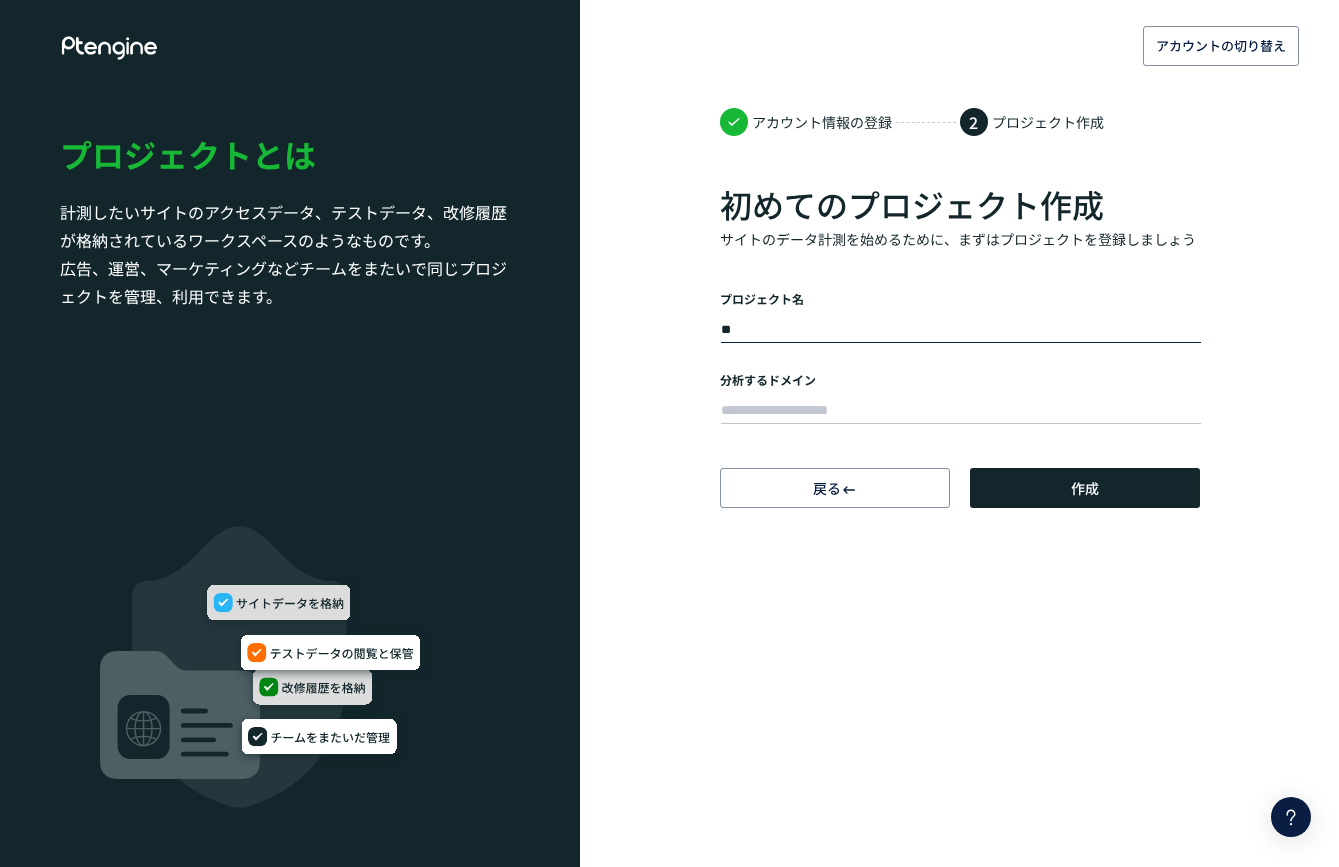 type on "*" 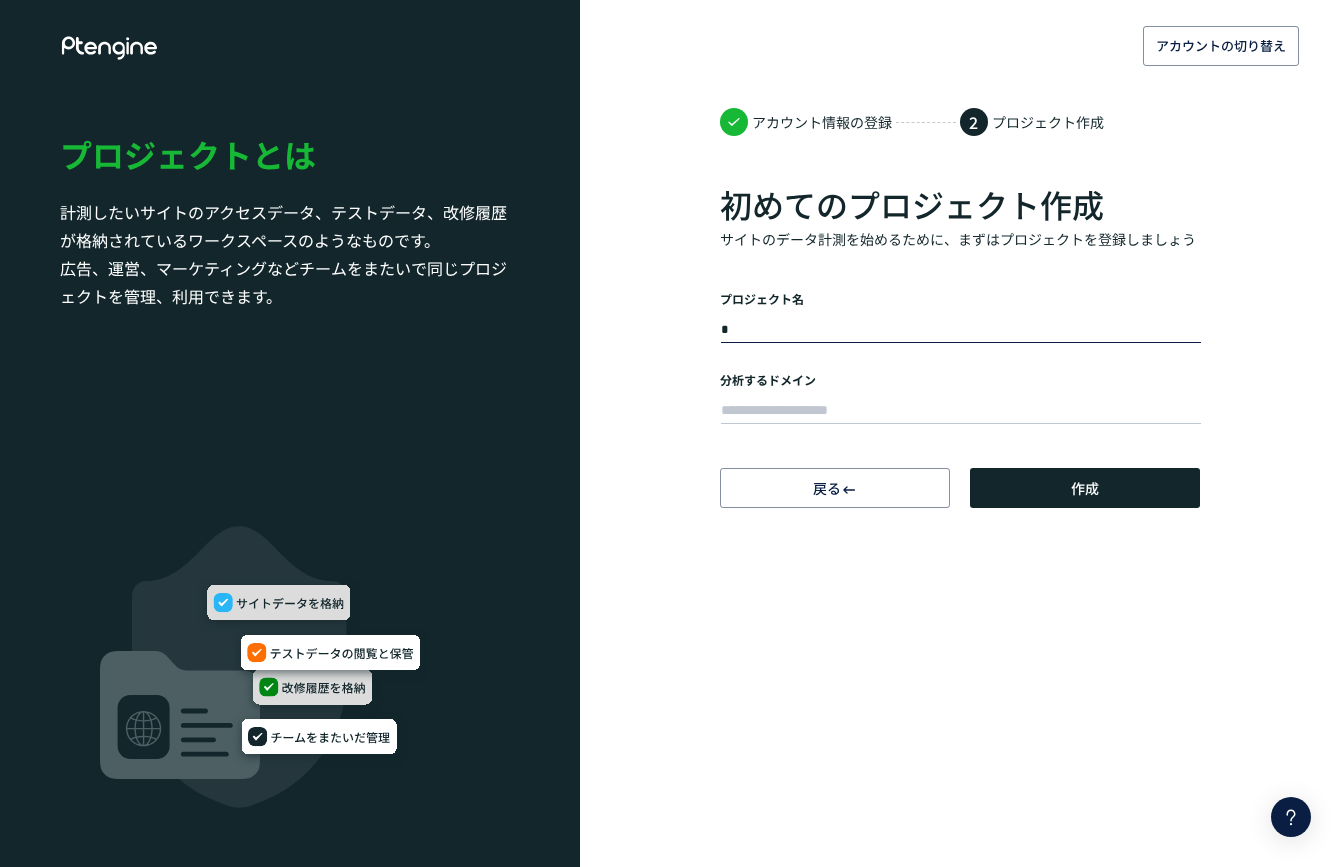 type on "*" 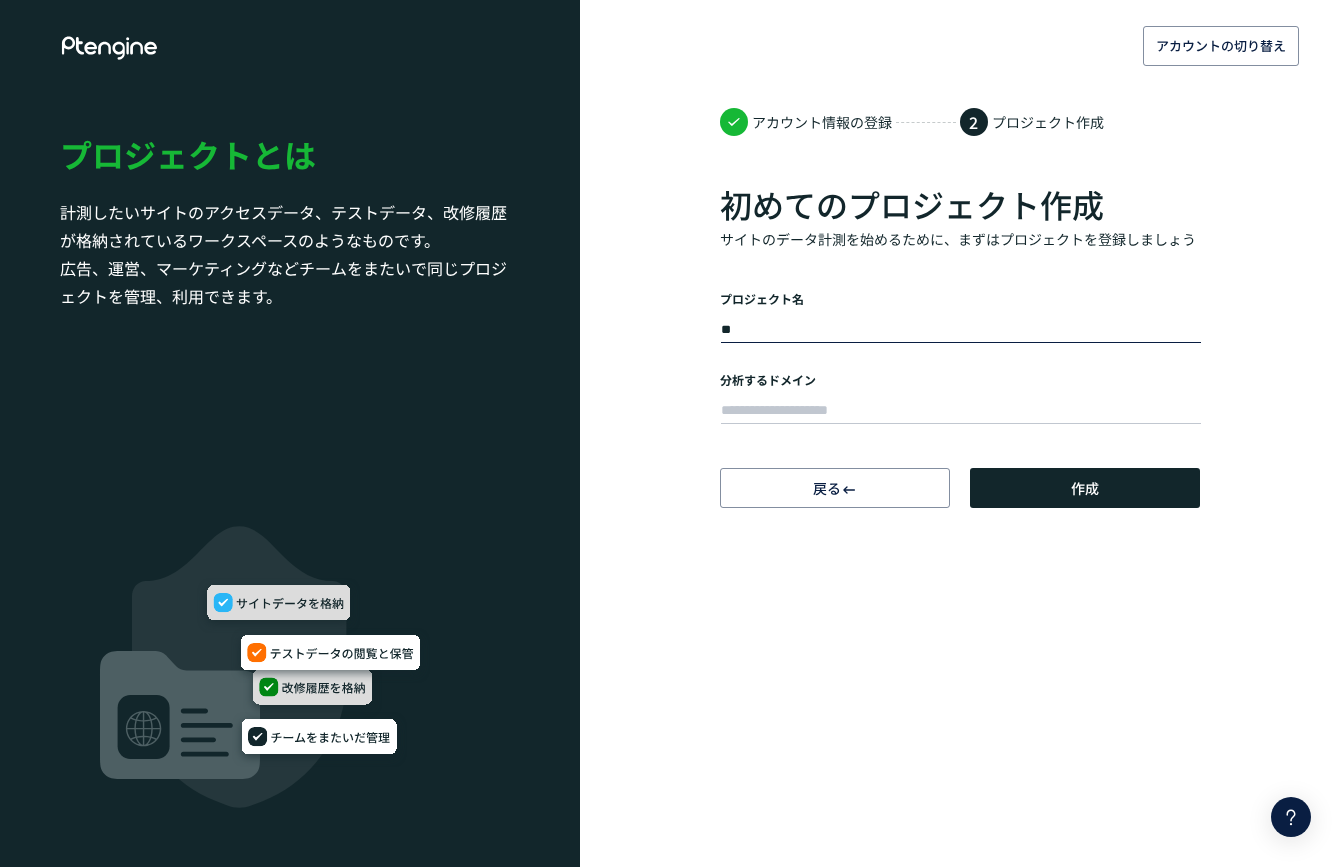 type on "*" 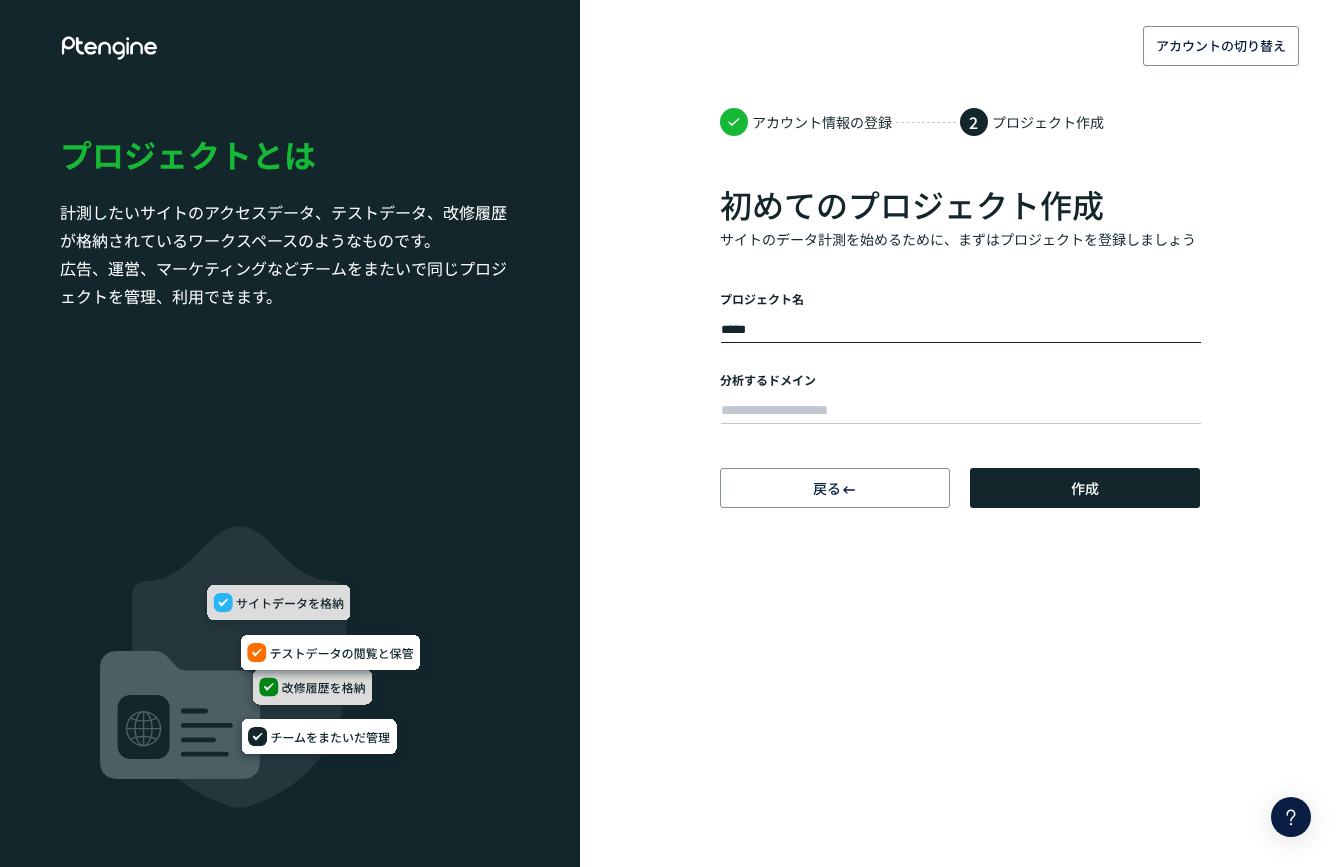 type on "*****" 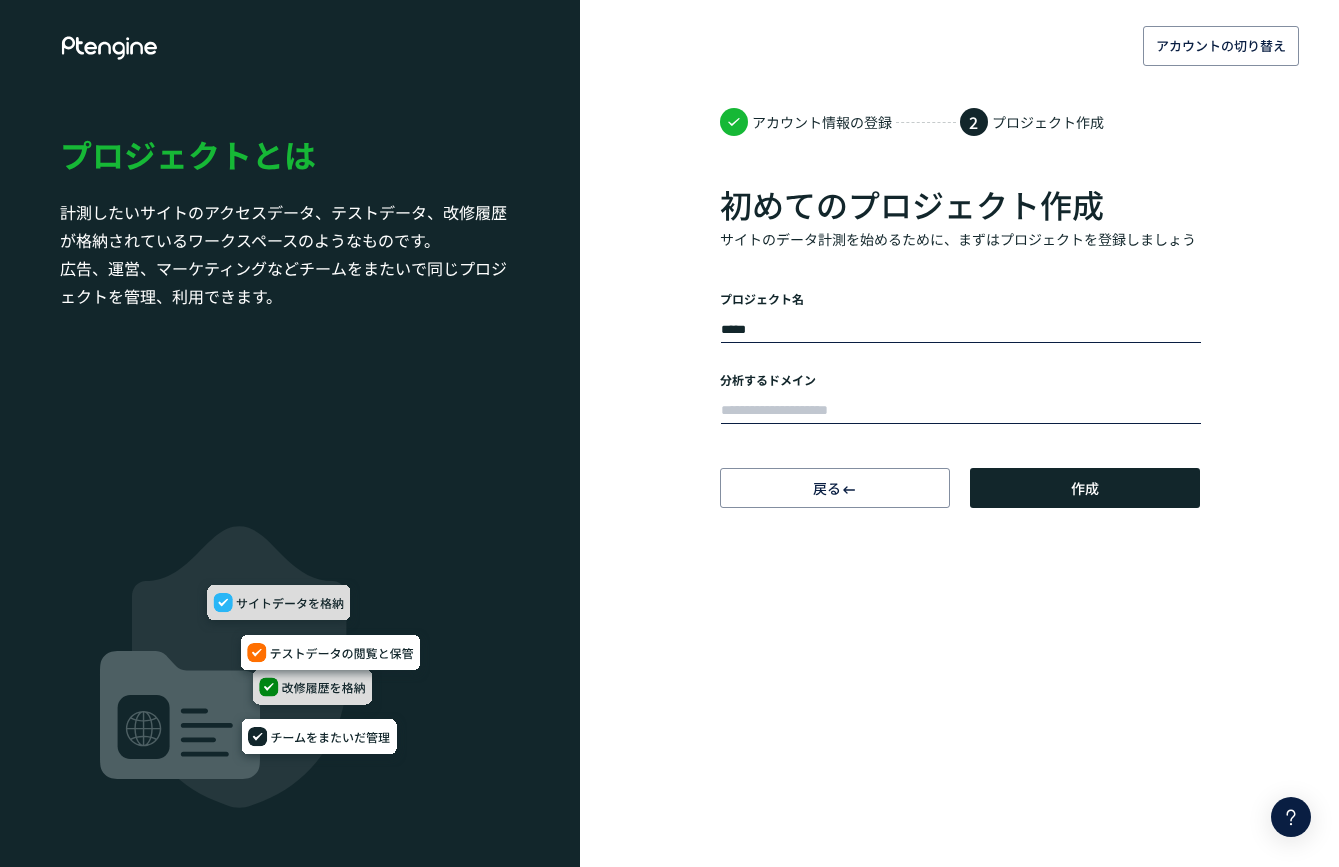 click at bounding box center (961, 411) 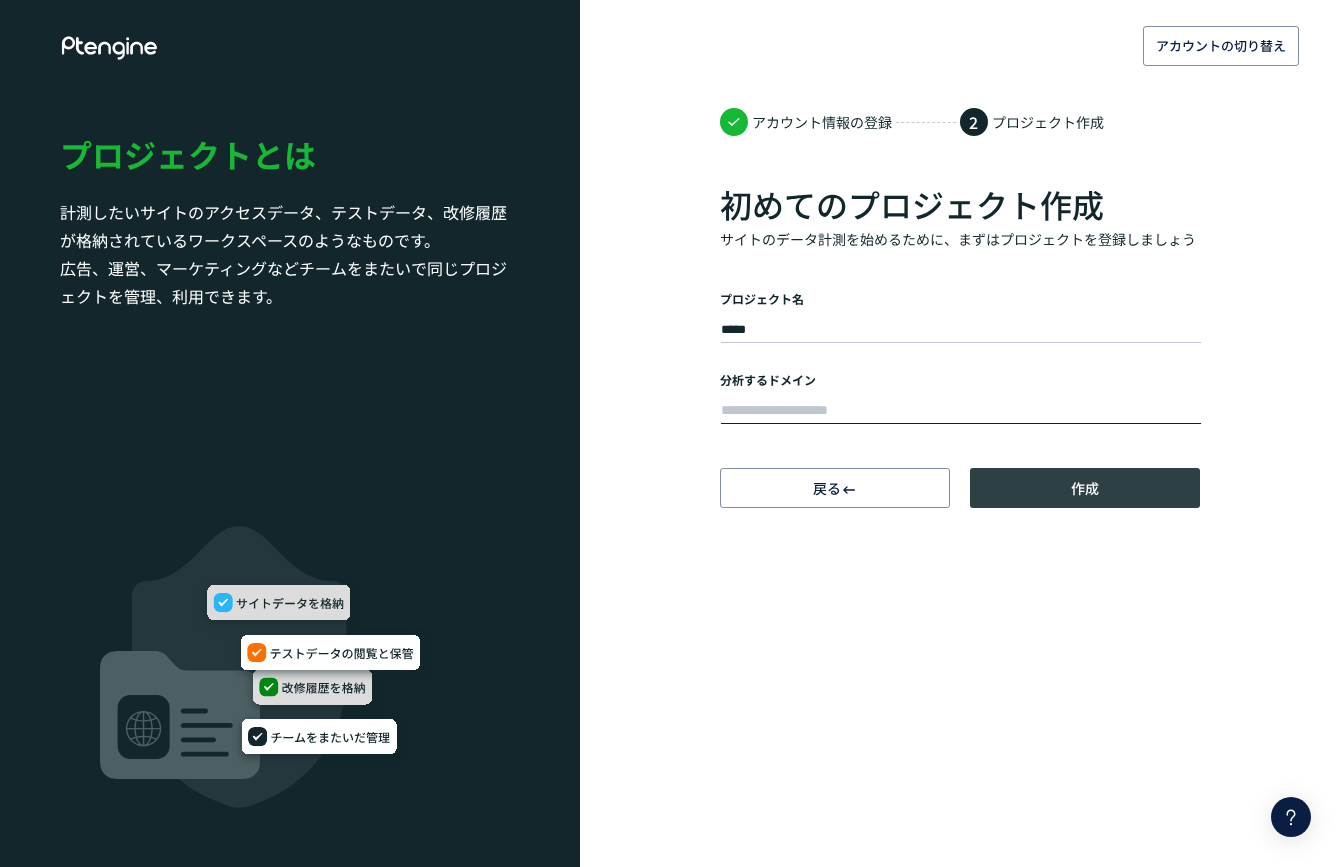 paste on "**********" 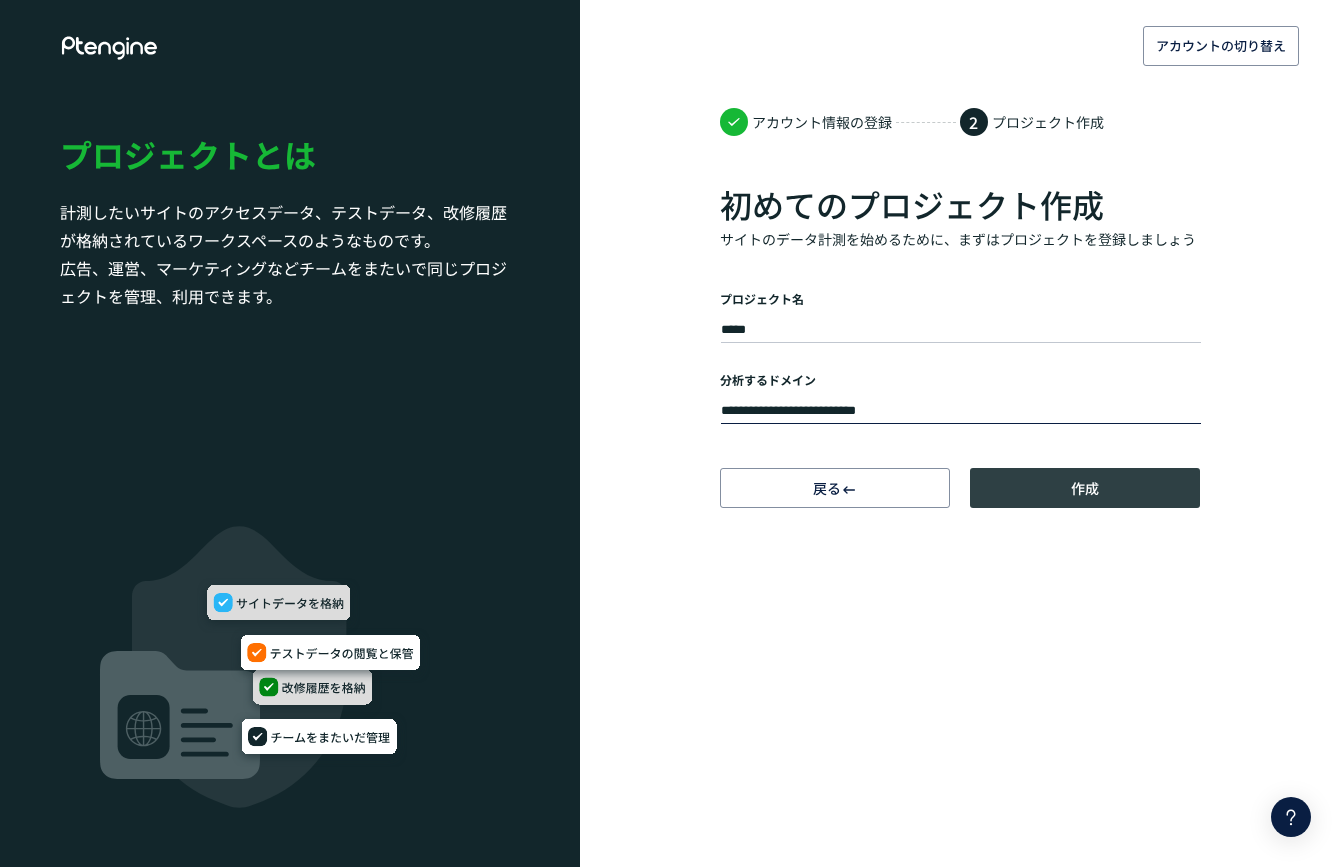 type on "**********" 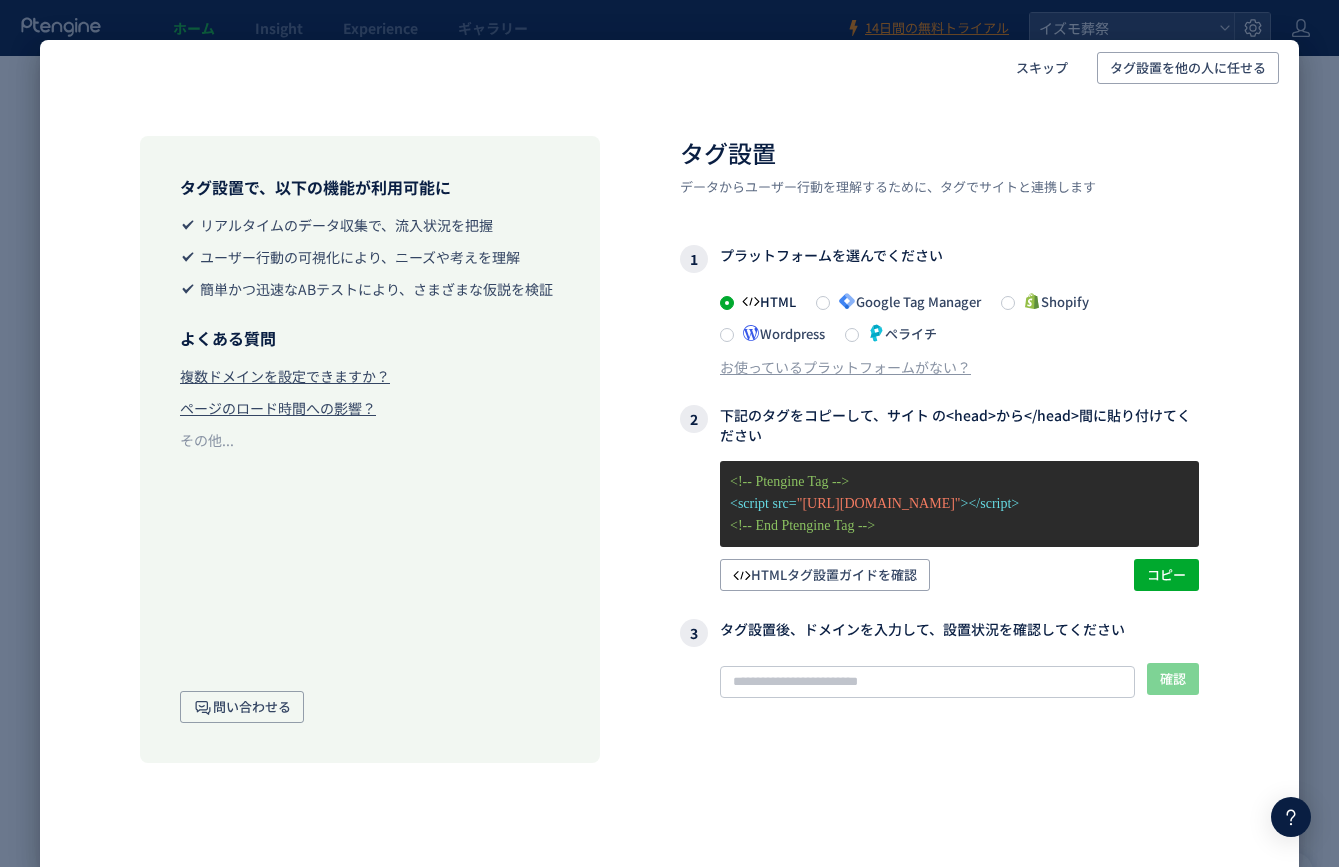 click on "タグ設置で、以下の機能が利用可能に  リアルタイムのデータ収集で、流入状況を把握  ユーザー行動の可視化により、ニーズや考えを理解  簡単かつ迅速なABテストにより、さまざまな仮説を検証 よくある質問 複数ドメインを設定できますか？ ページのロード時間への影響？ その他...  問い合わせる" at bounding box center [370, 449] 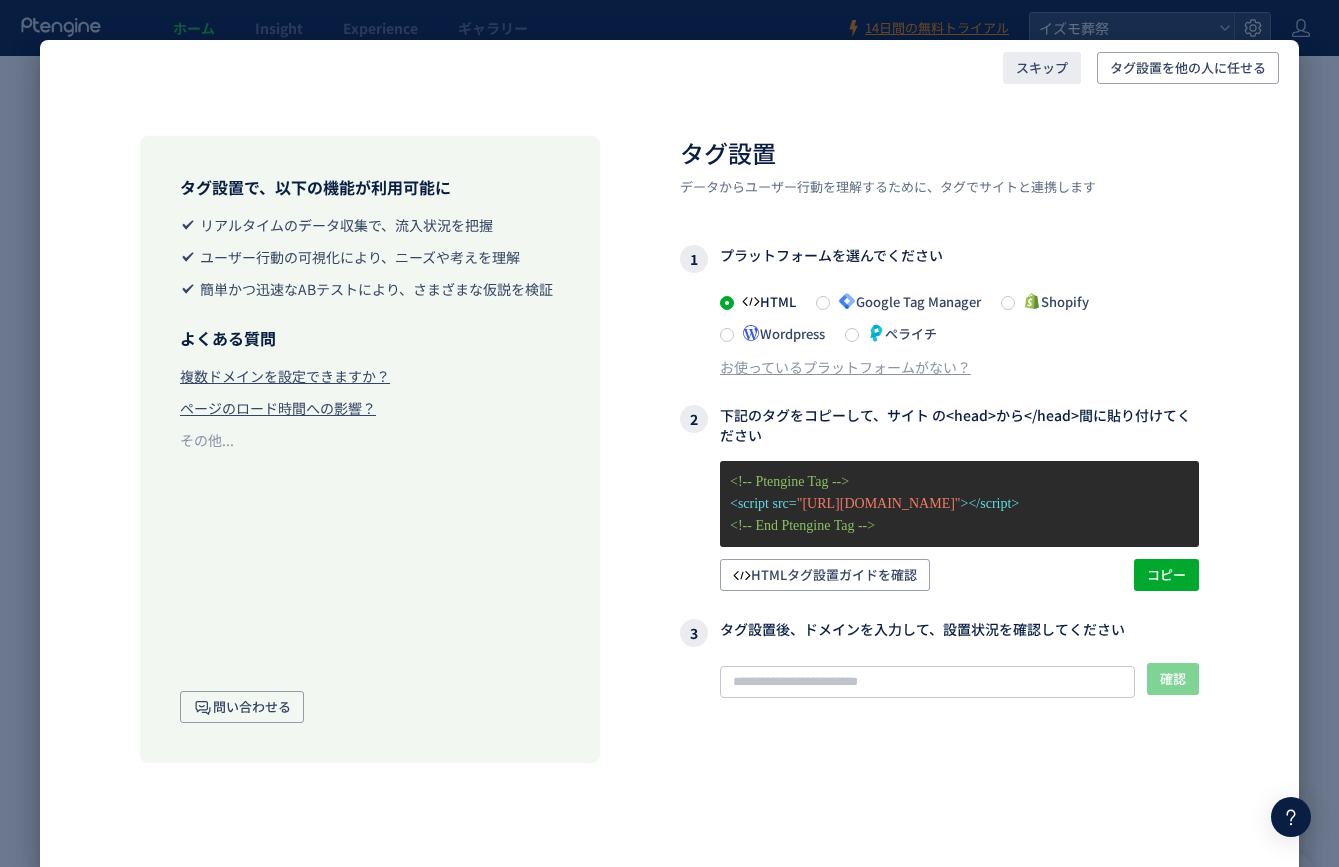 click on "スキップ" at bounding box center [1042, 68] 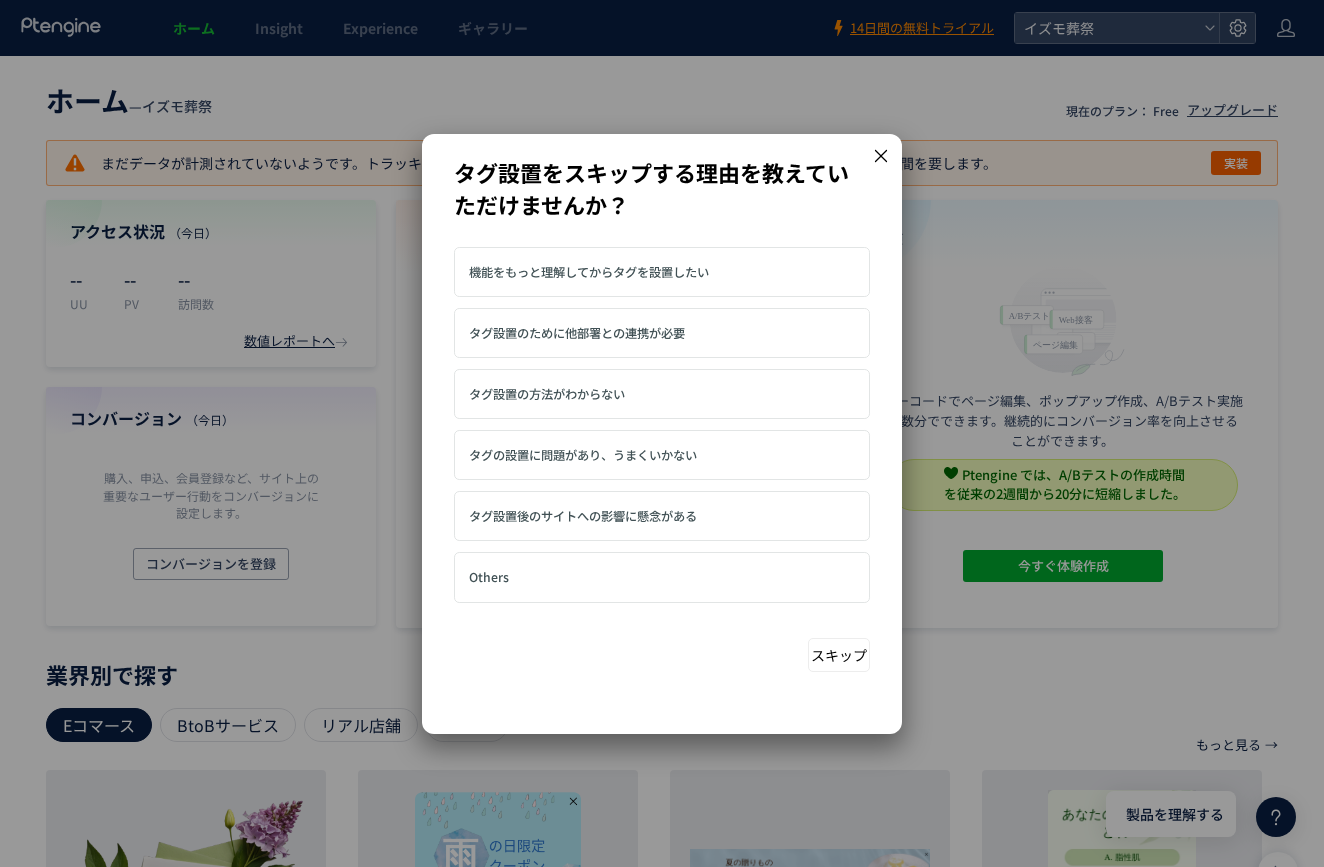 click 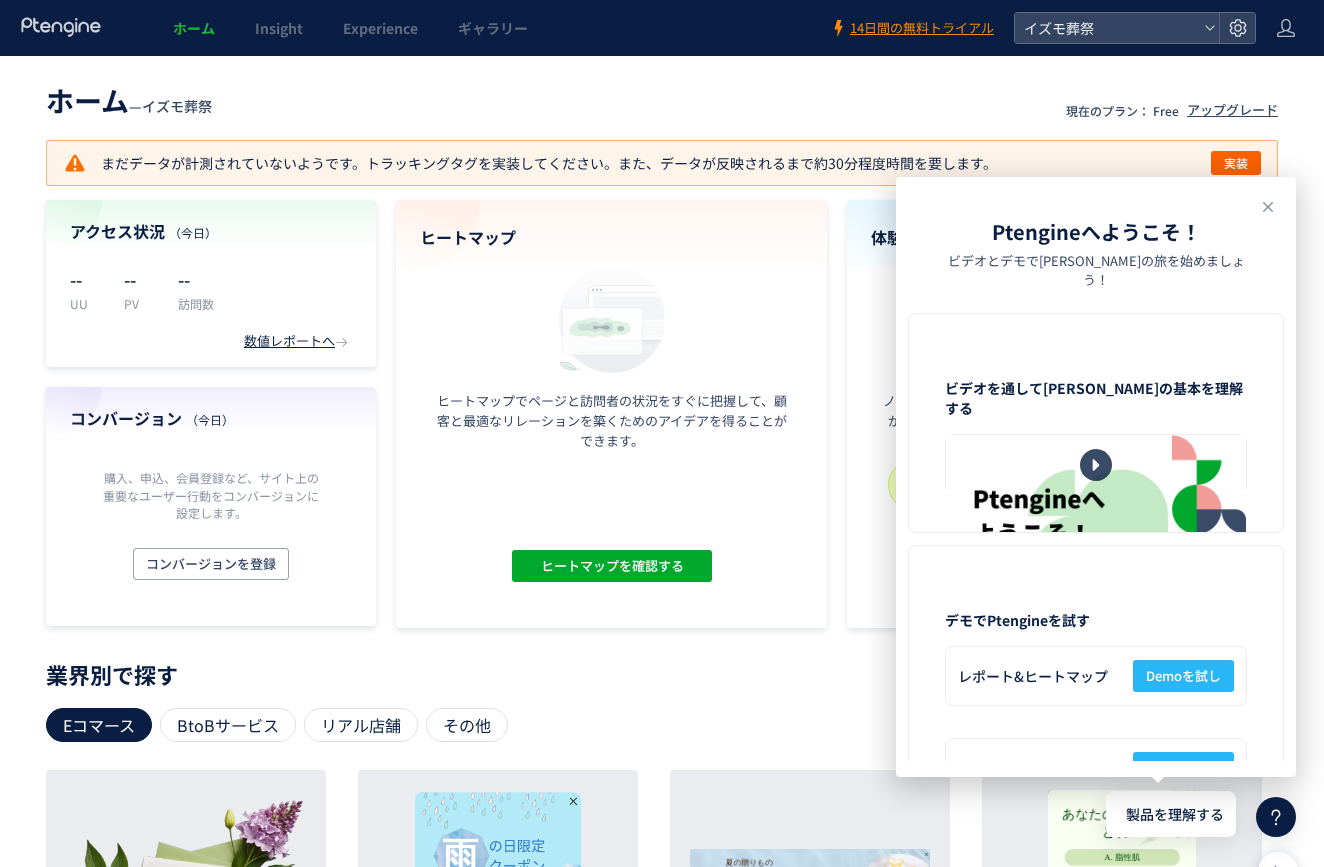 click on "ホーム  —  イズモ葬祭 現在のプラン： Free アップグレード  まだデータが計測されていないようです。トラッキングタグを実装してください。また、データが反映されるまで約30分程度時間を要します。  実装 アクセス状況 （[DATE]） -- UU -- PV -- 訪問数 数値レポートへ  コンバージョン （[DATE]） 購入、申込、会員登録など、サイト上の重要なユーザー行動をコンバージョンに設定します。 コンバージョンを登録 ヒートマップ ヒートマップでページと訪問者の状況をすぐに把握して、顧客と最適なリレーションを築くためのアイデアを得ることができます。 ヒートマップを確認する 体験 ノーコードでページ編集、ポップアップ作成、A/Bテスト実施が数分でできます。継続的にコンバージョン率を向上させることができます。 Ptengineでは既に18,000以上の体験" 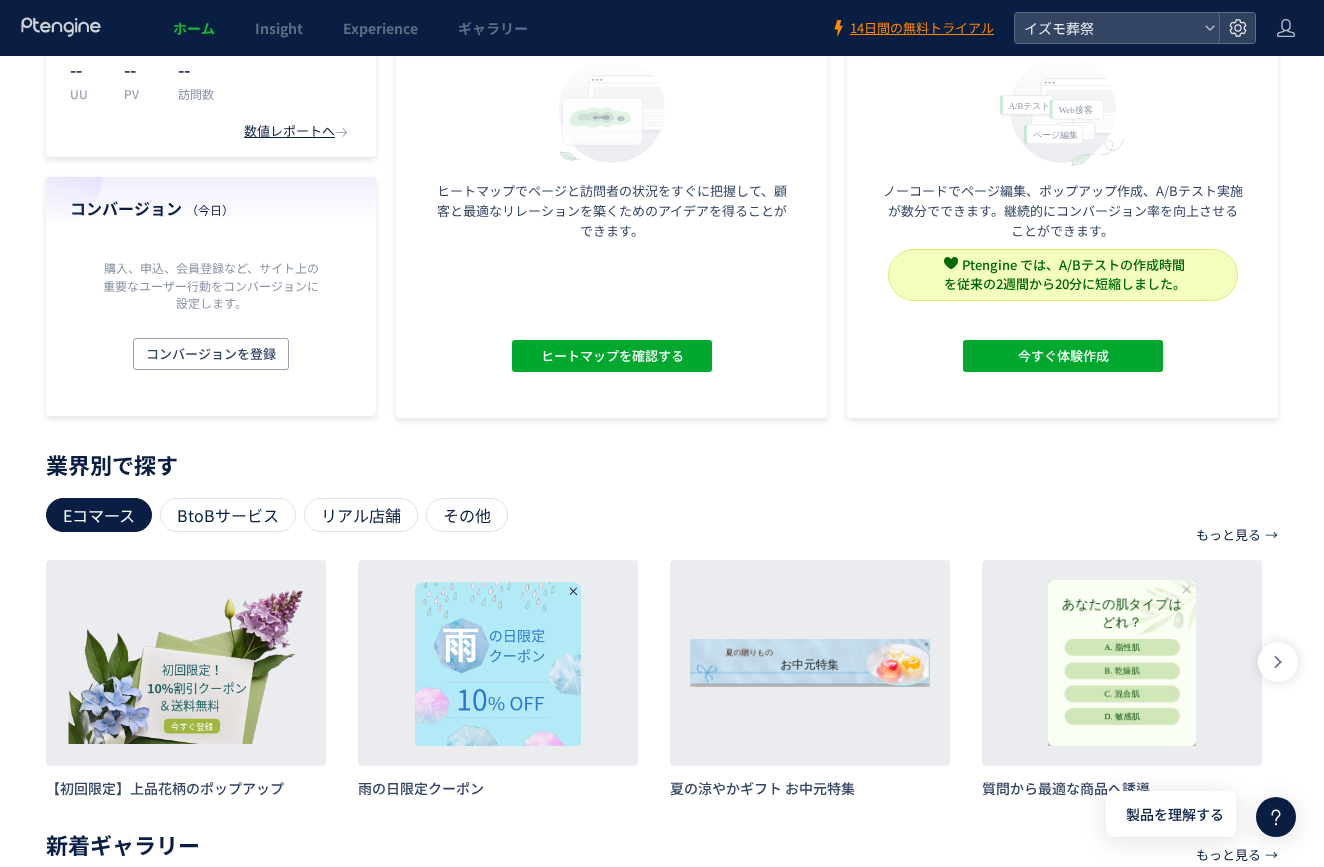 scroll, scrollTop: 0, scrollLeft: 0, axis: both 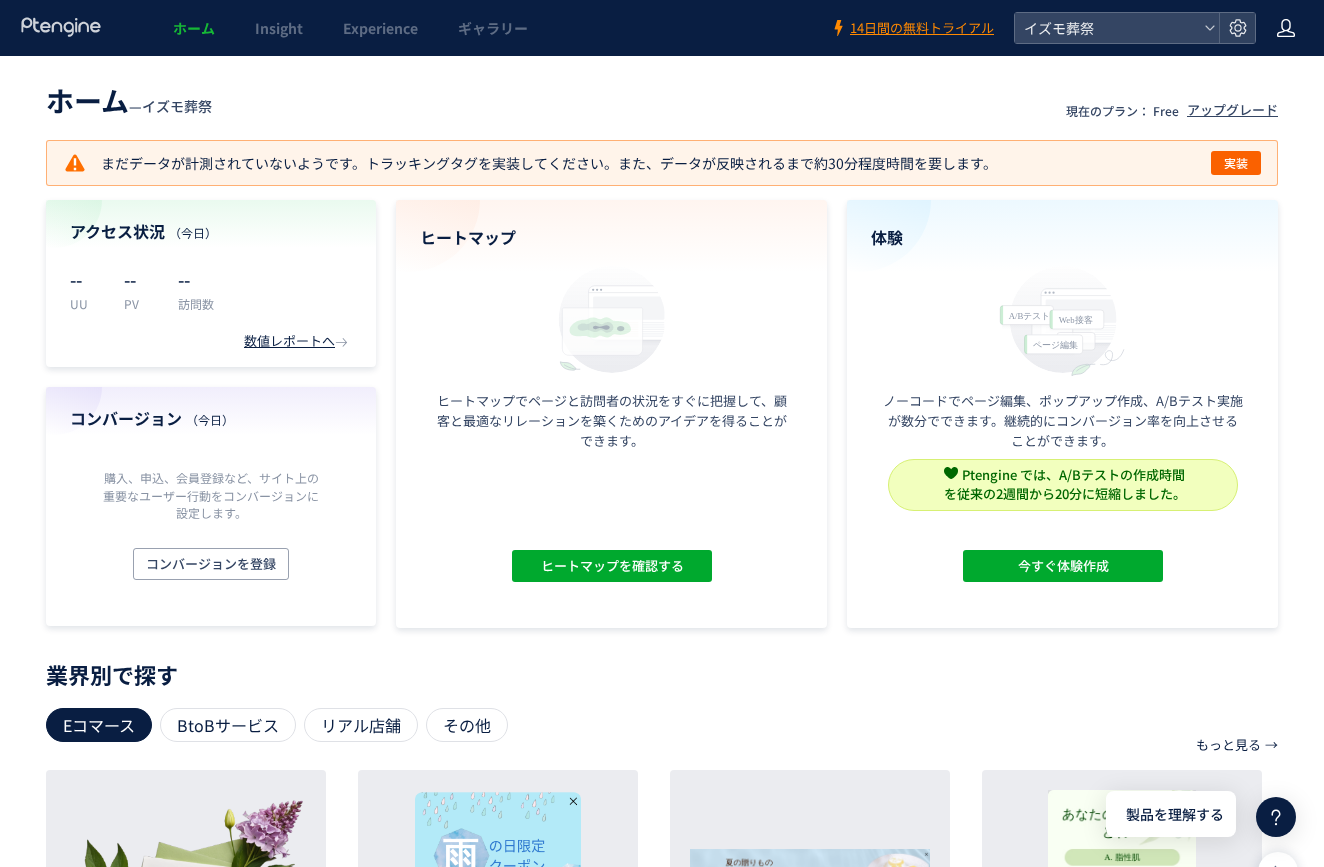 click 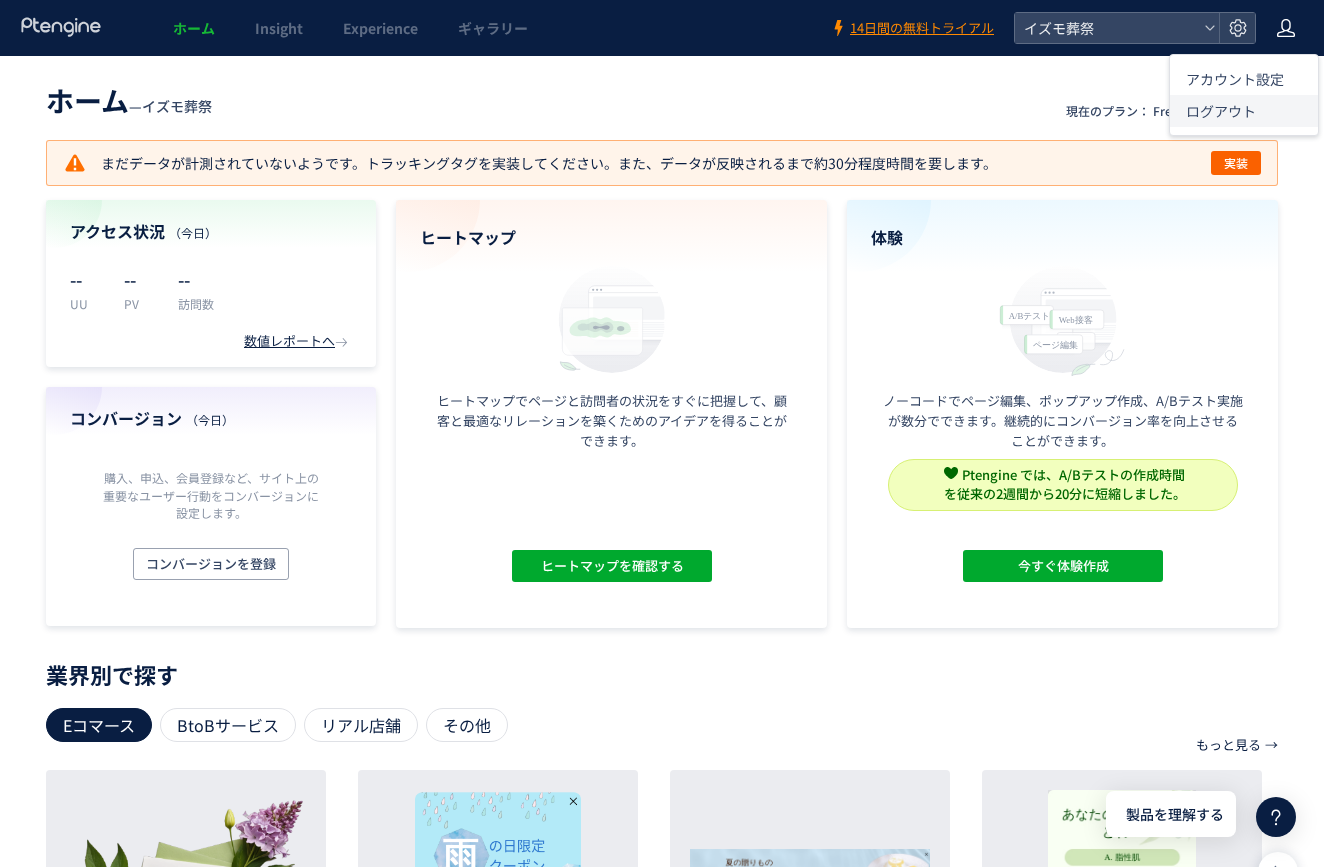 click on "ログアウト" at bounding box center (1221, 111) 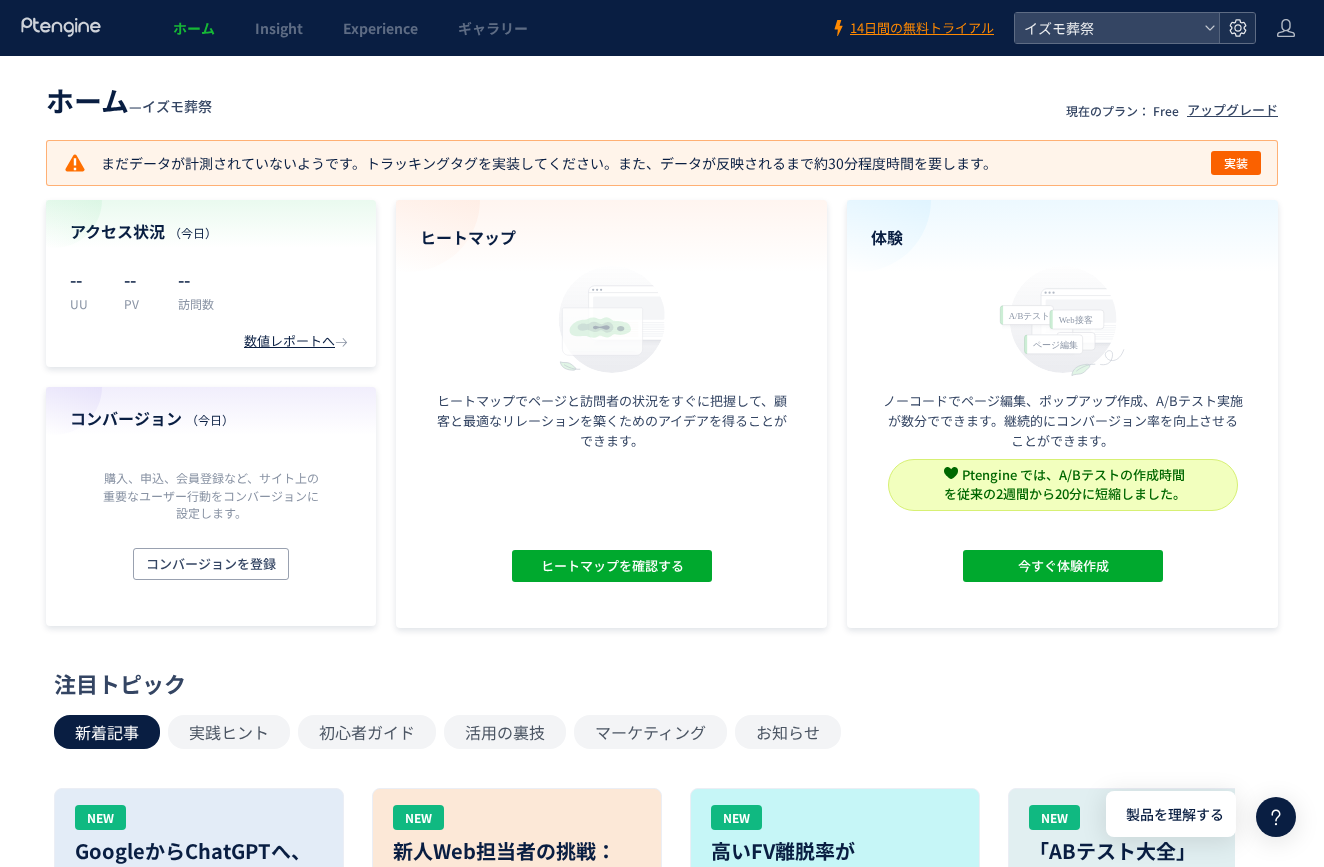 scroll, scrollTop: 0, scrollLeft: 0, axis: both 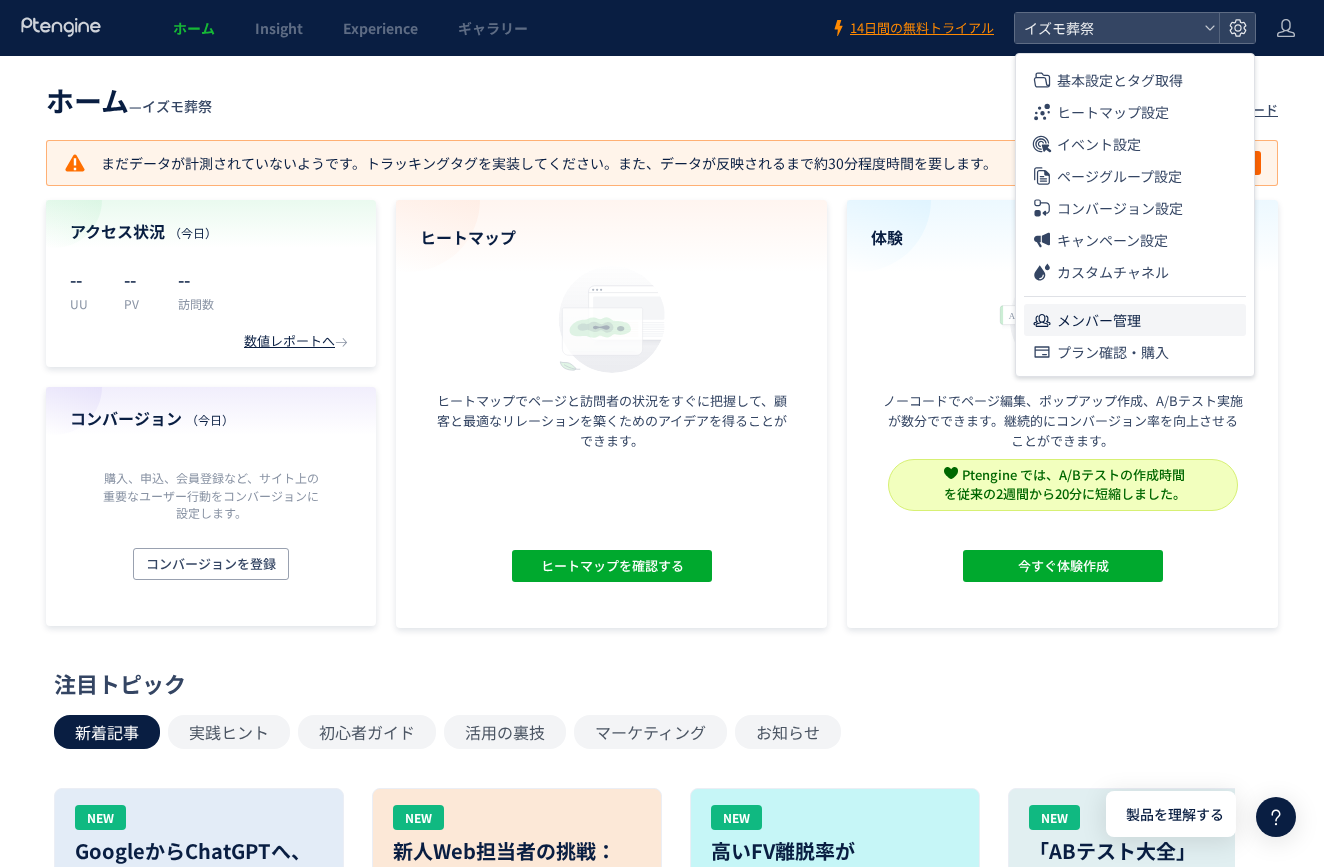 click on "メンバー管理" at bounding box center [1099, 320] 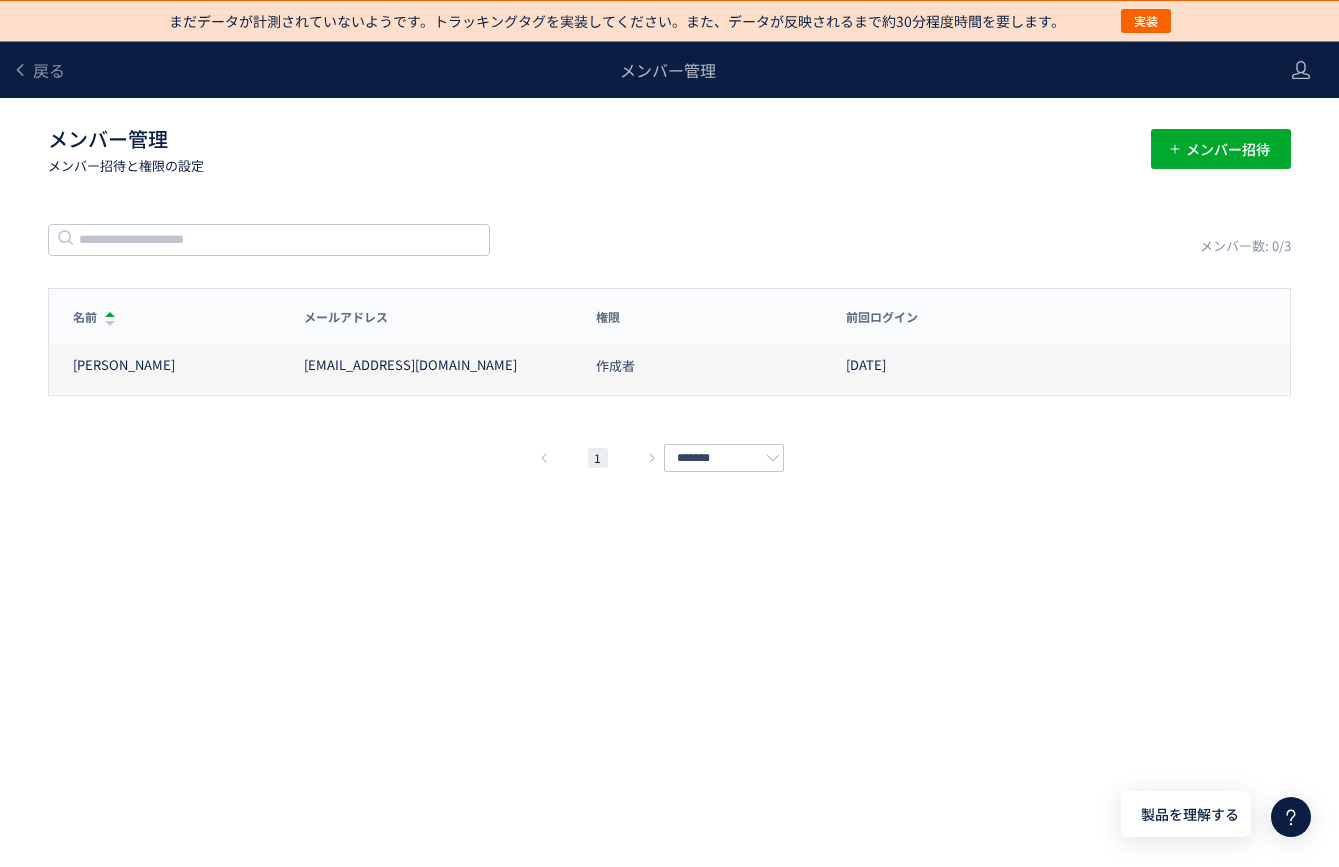 click on "小柳津 oyaizu.palmo@gmail.com 作成者 2025/07/08" 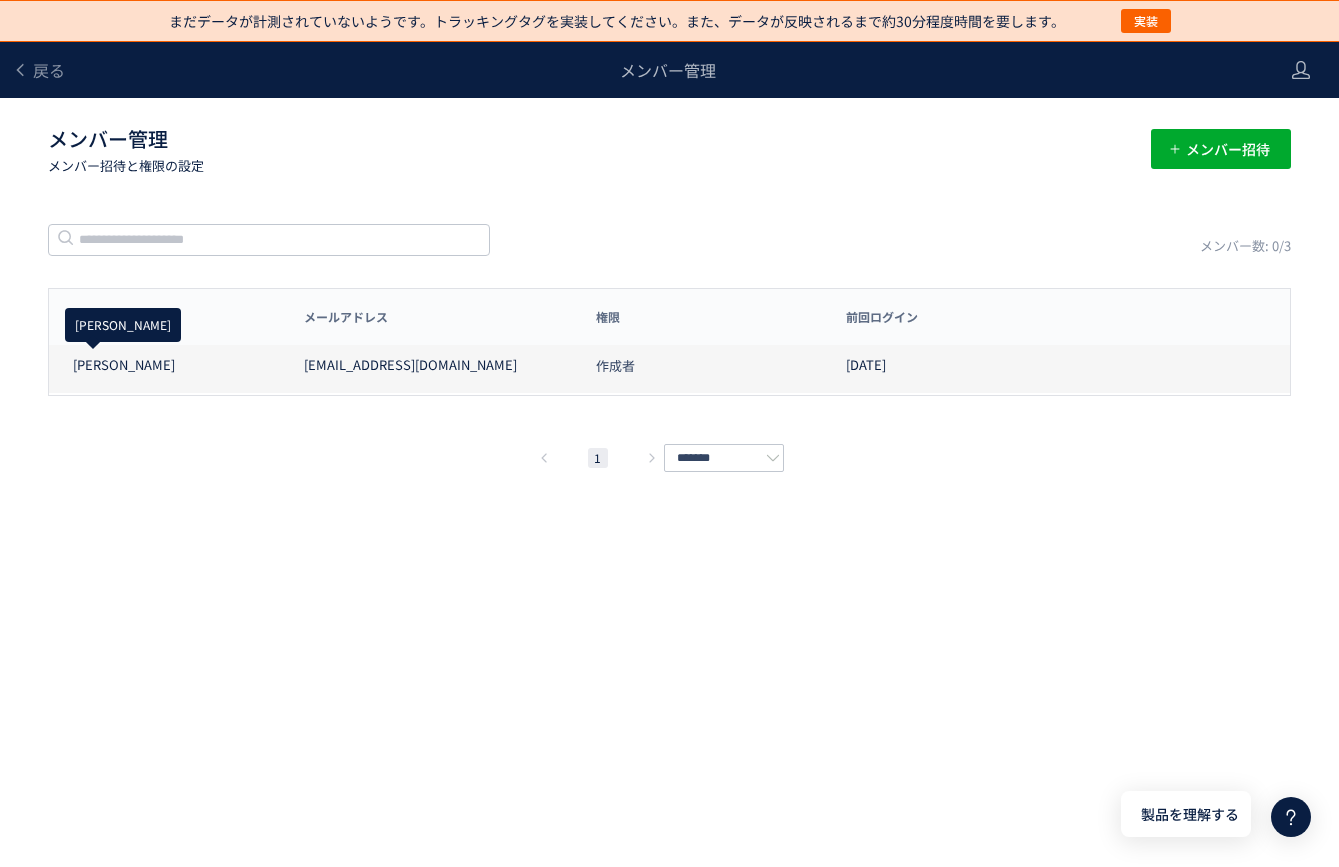 click on "小柳津" 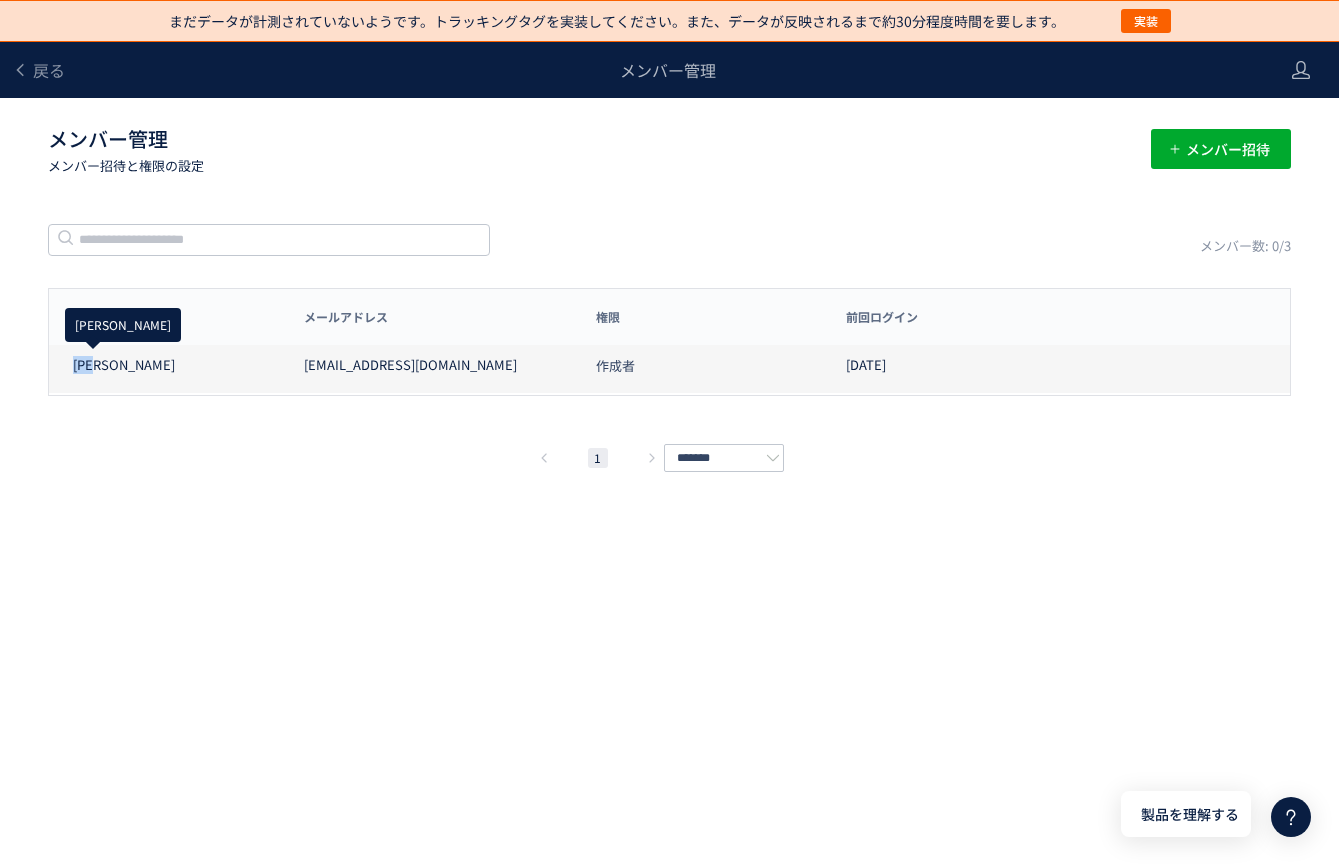 click on "小柳津" 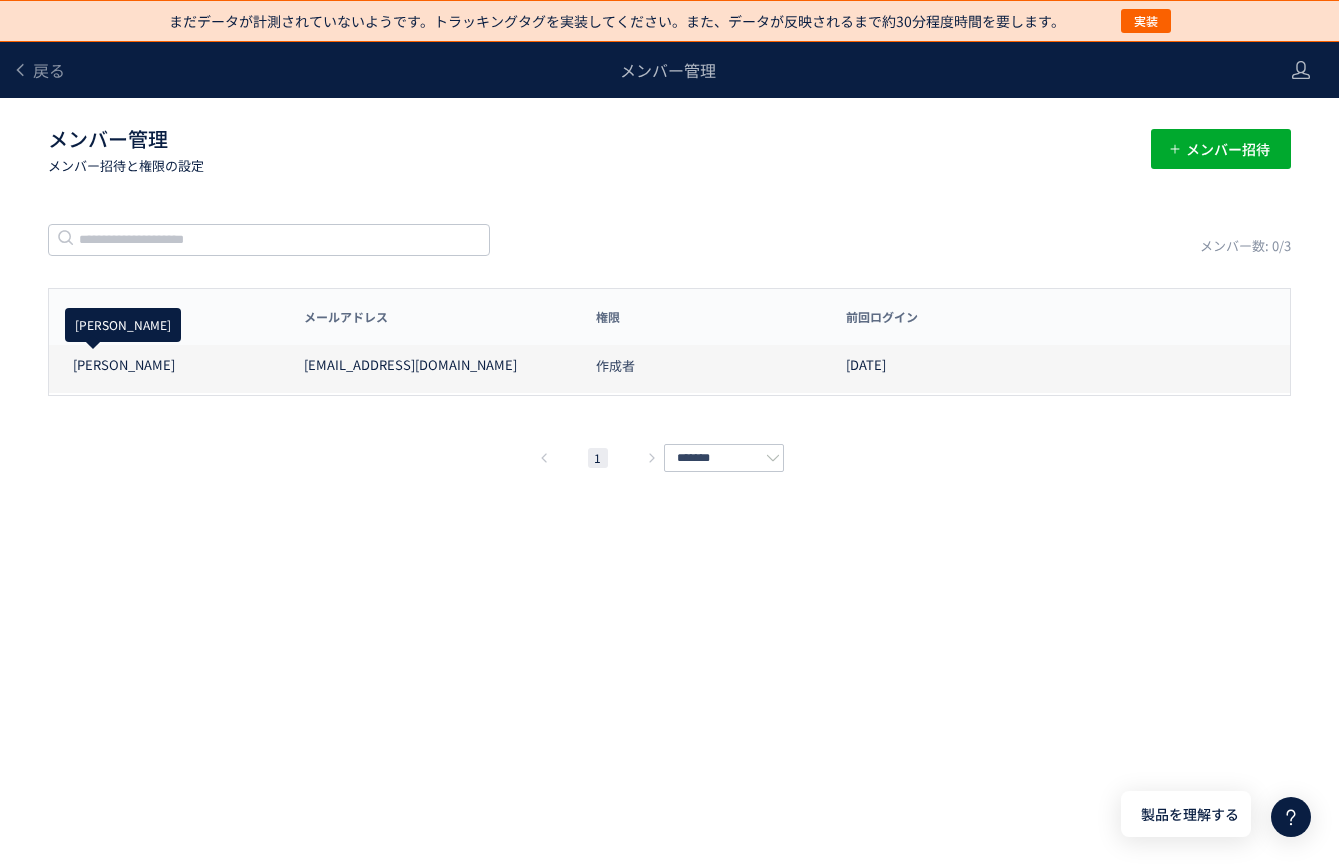 drag, startPoint x: 388, startPoint y: 380, endPoint x: 444, endPoint y: 379, distance: 56.008926 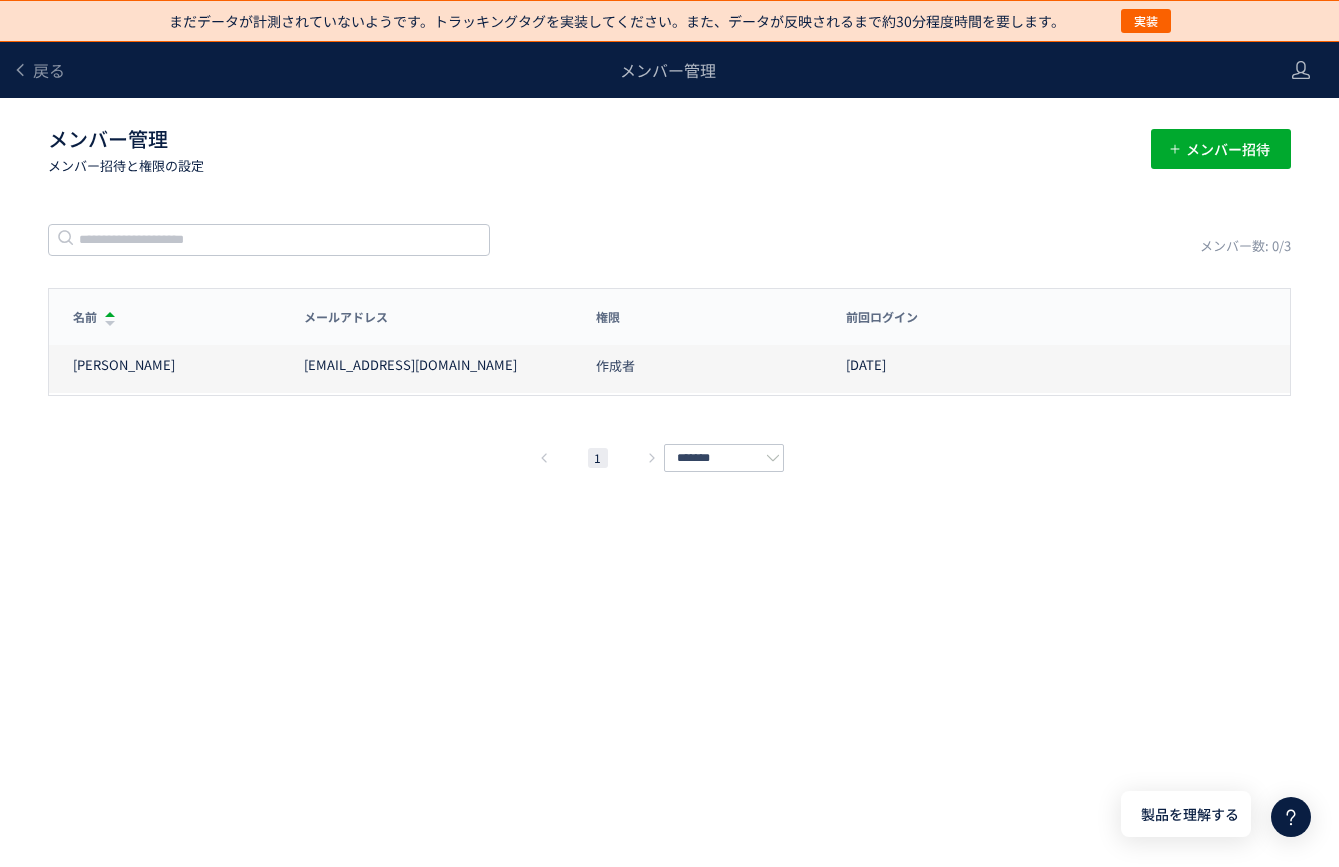 drag, startPoint x: 901, startPoint y: 373, endPoint x: 1022, endPoint y: 369, distance: 121.0661 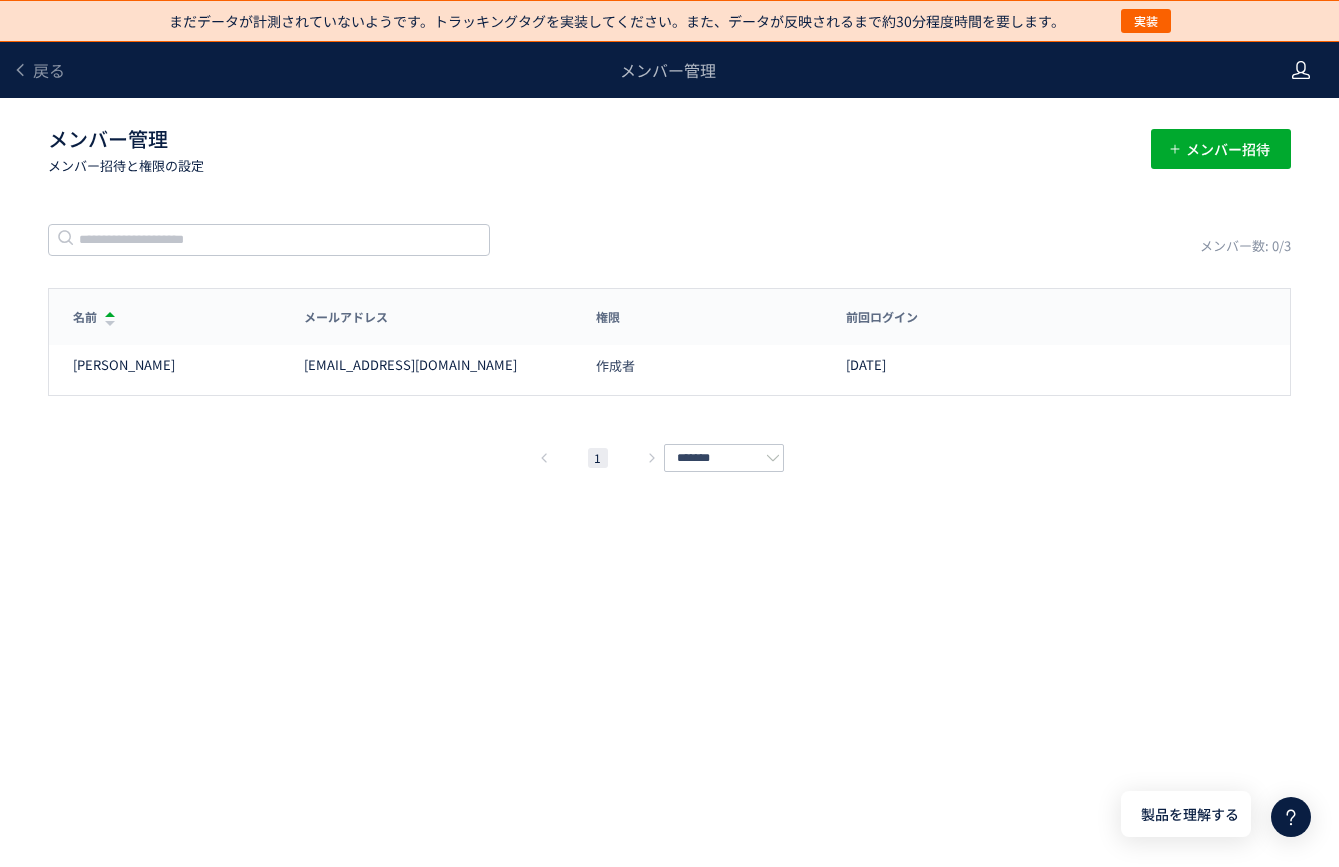 click 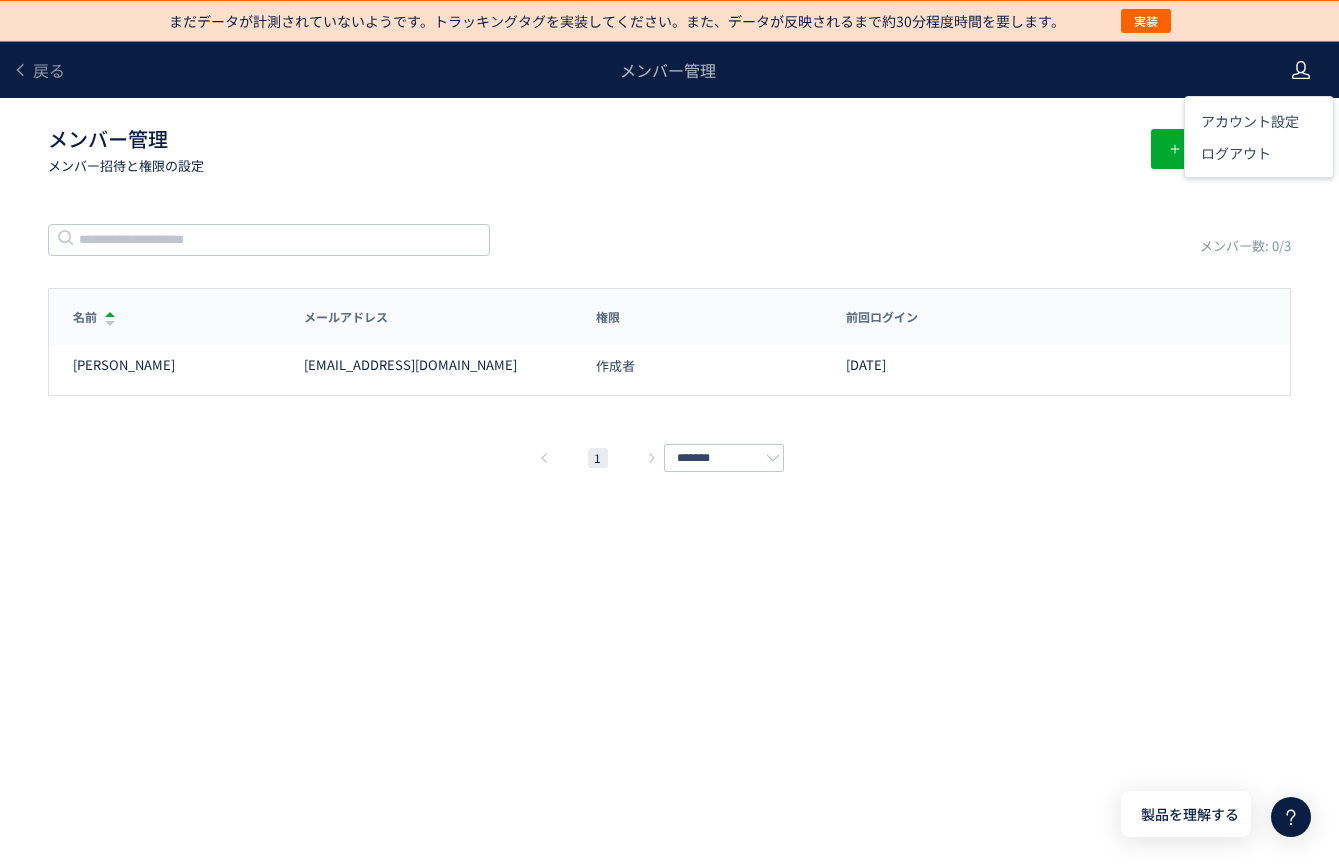 click on "メンバー管理" at bounding box center (668, 70) 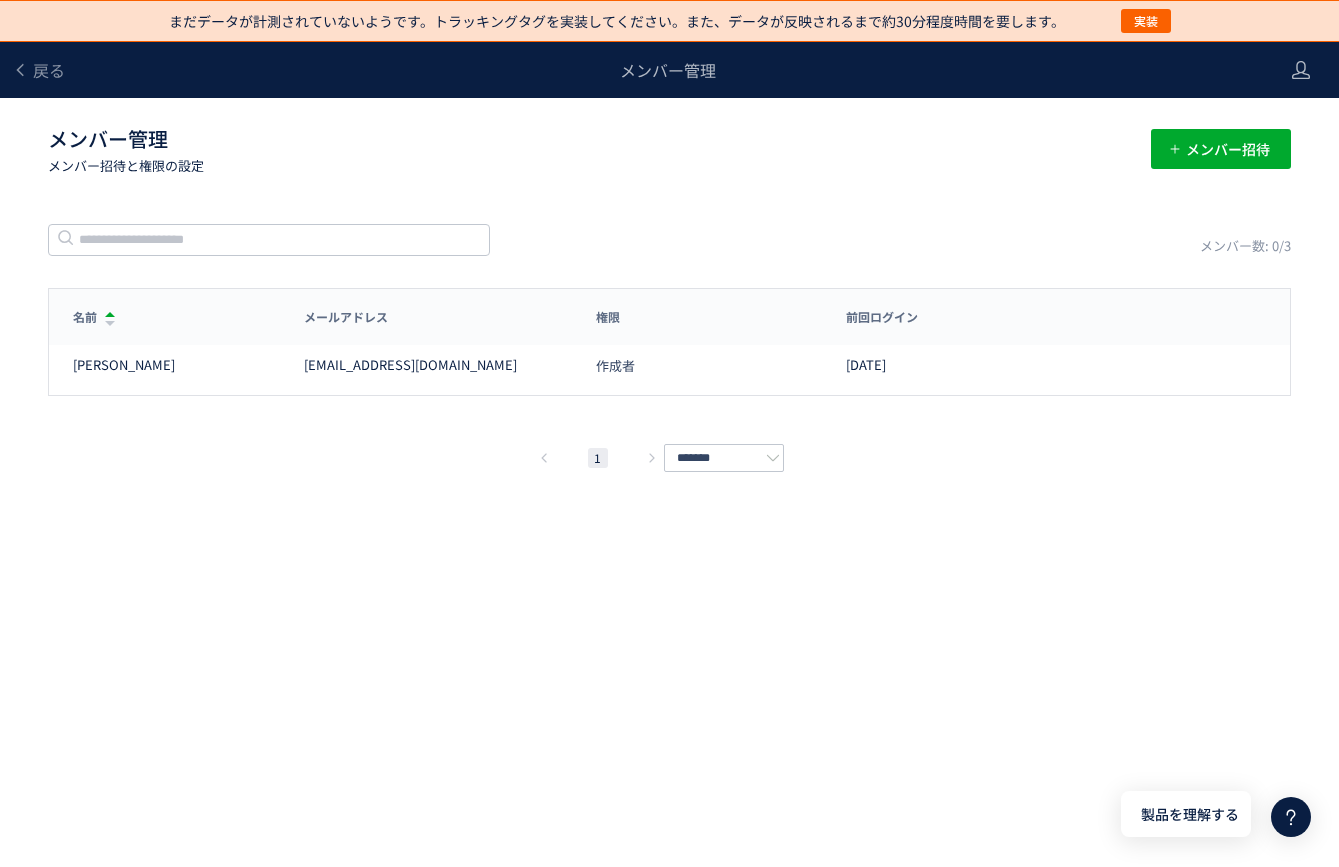 drag, startPoint x: 1263, startPoint y: 128, endPoint x: 1285, endPoint y: 93, distance: 41.340054 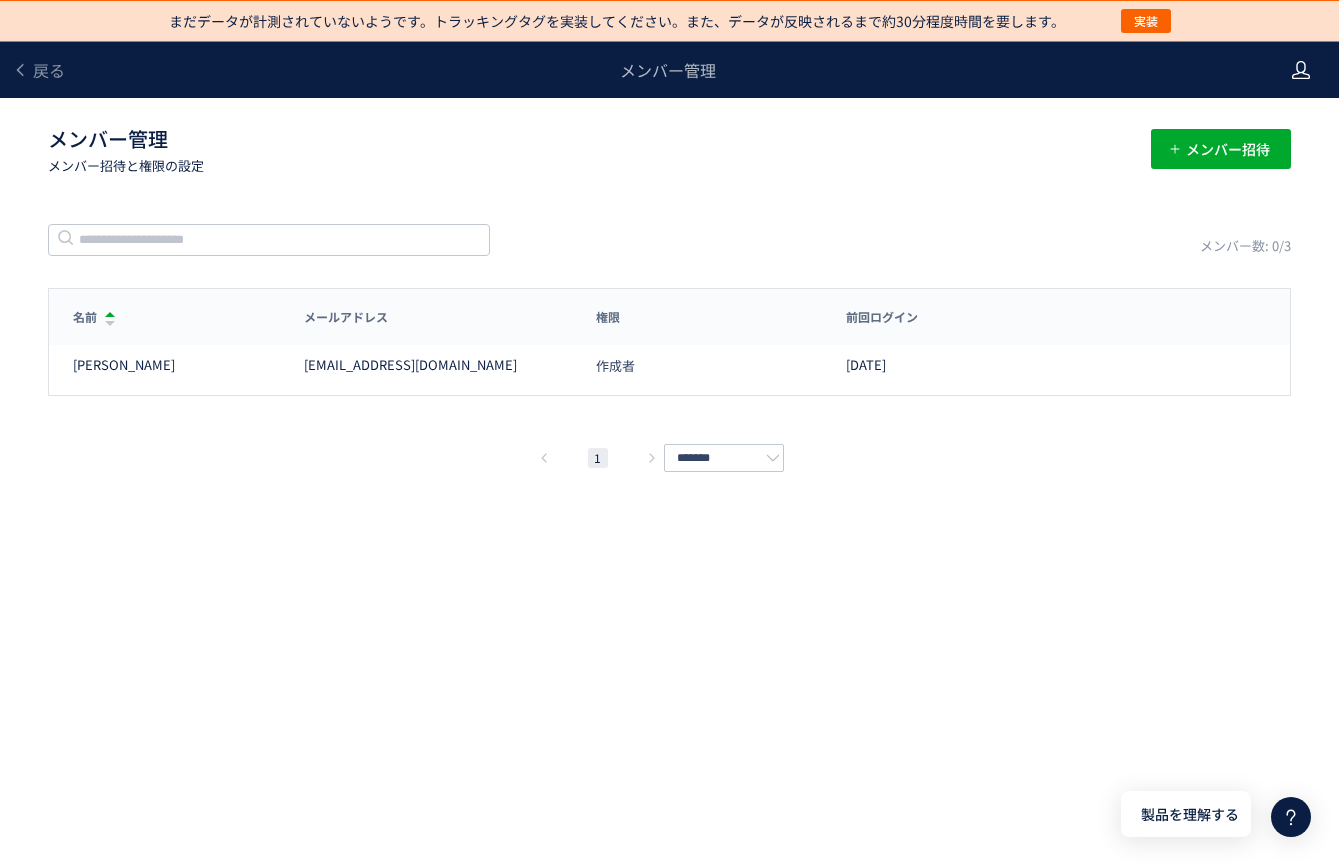click 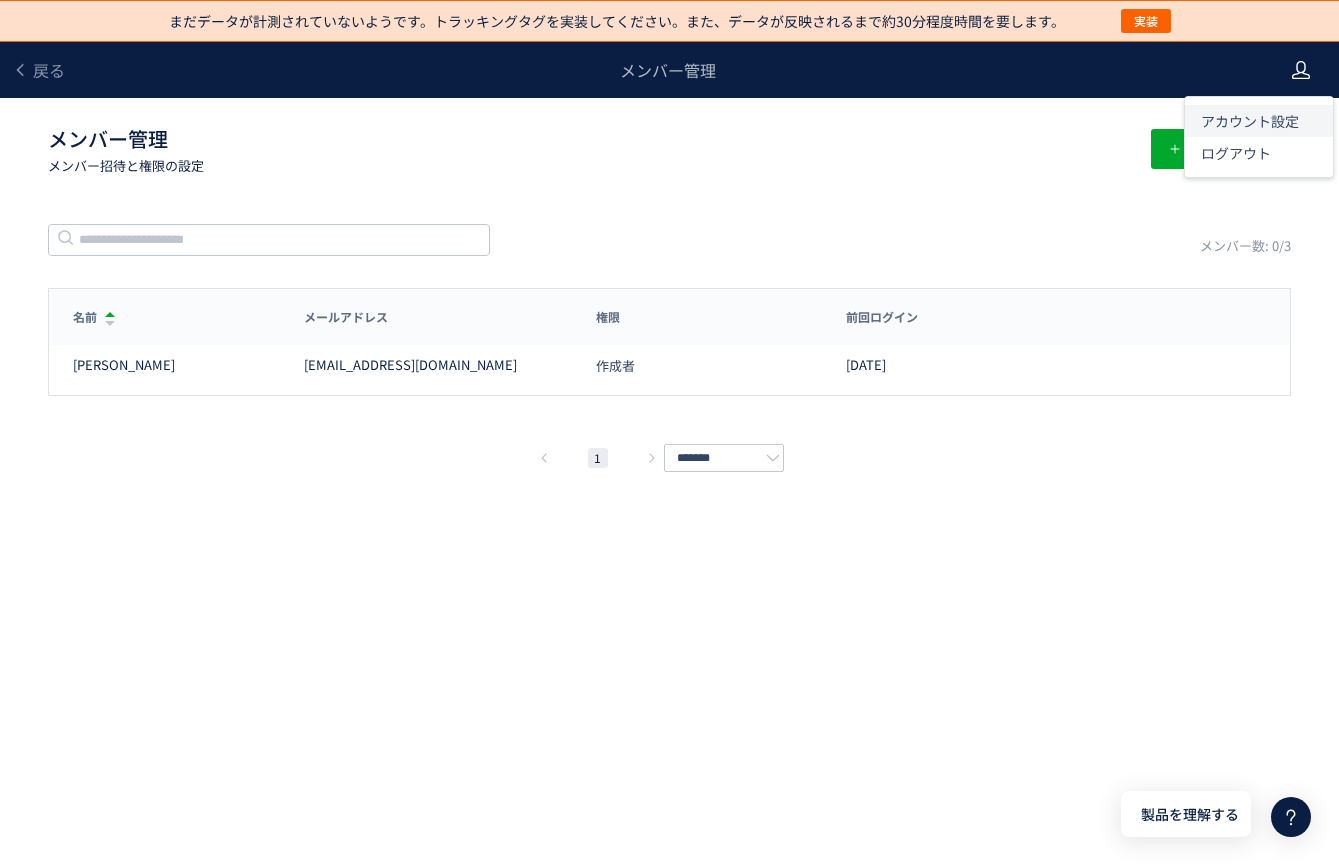click on "アカウント設定" at bounding box center (1250, 121) 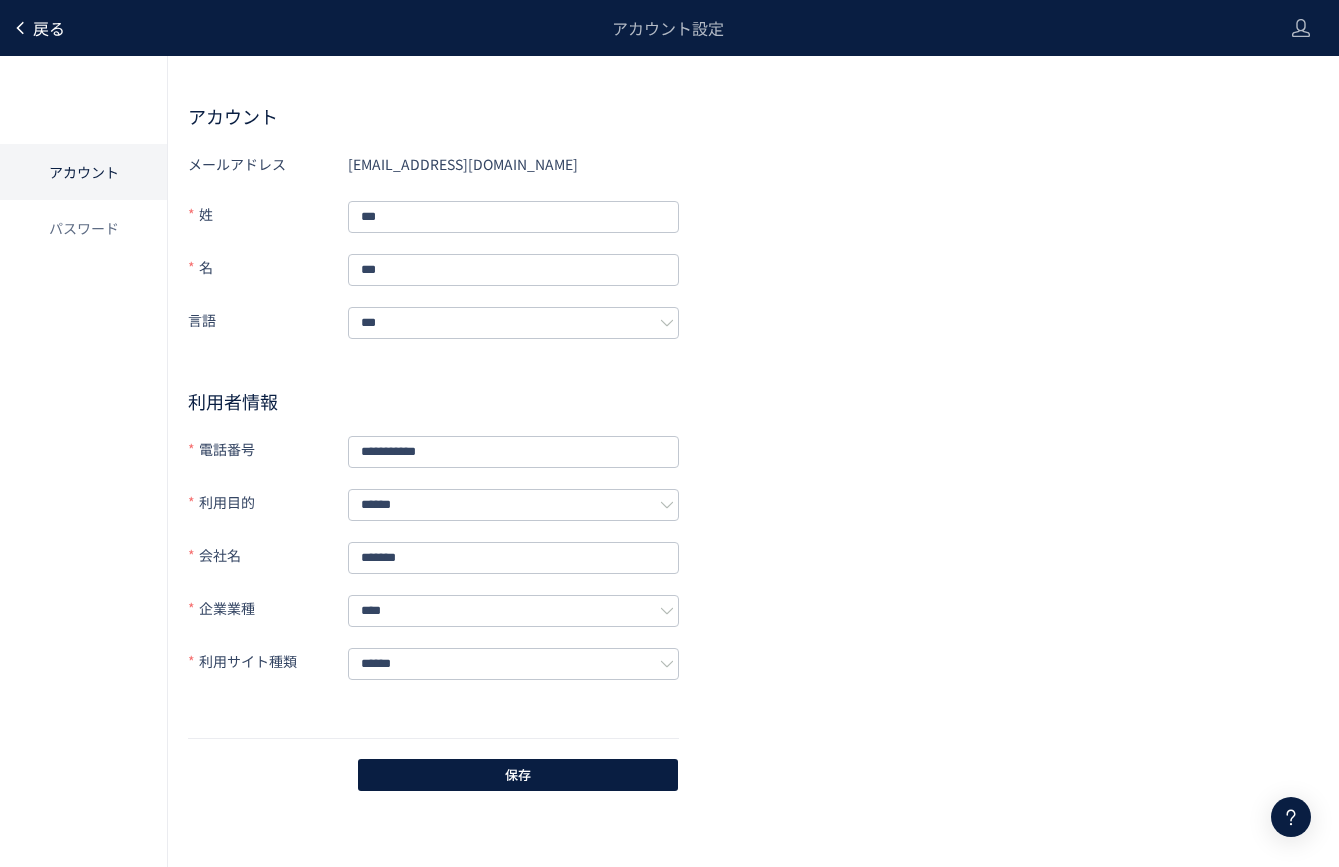 click 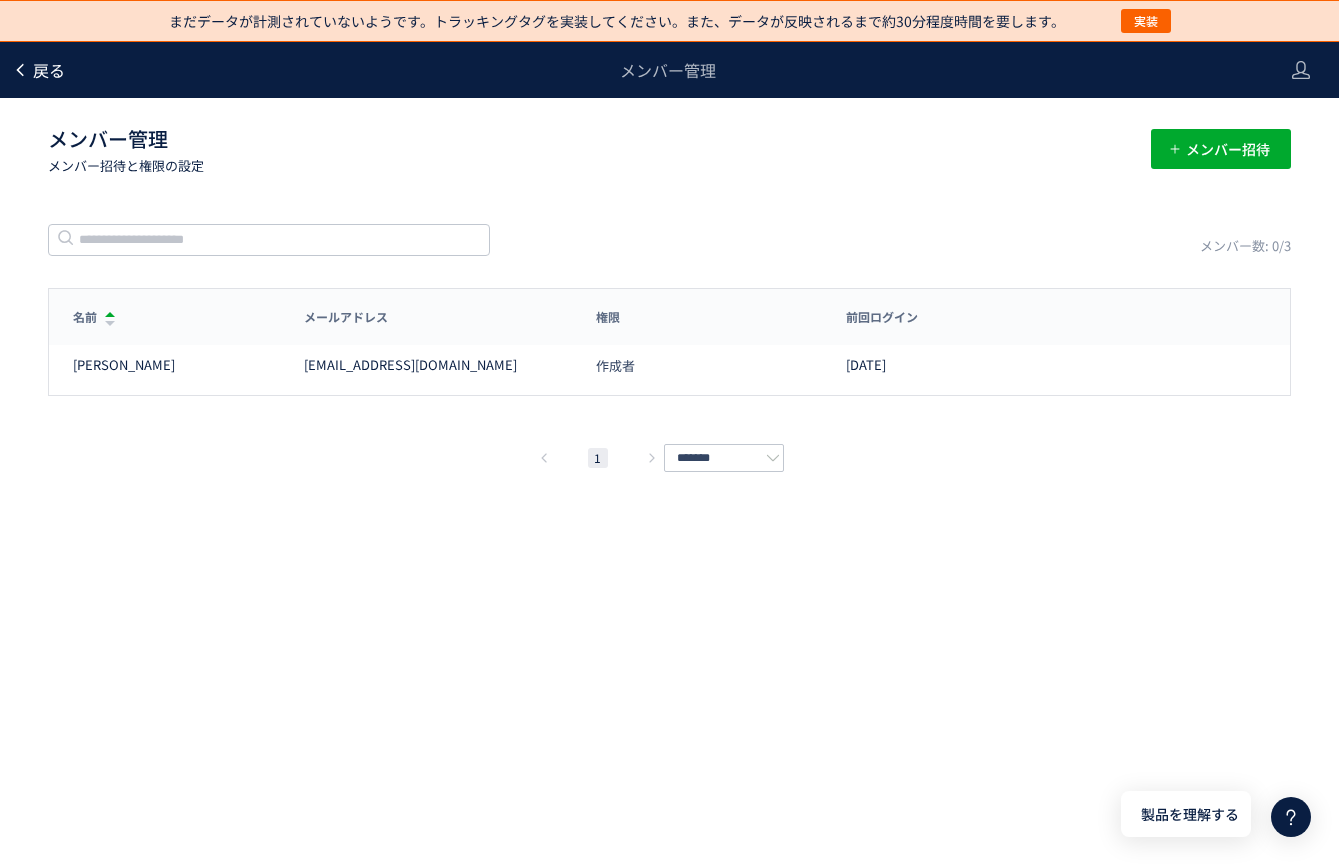 click on "戻る" at bounding box center (38, 70) 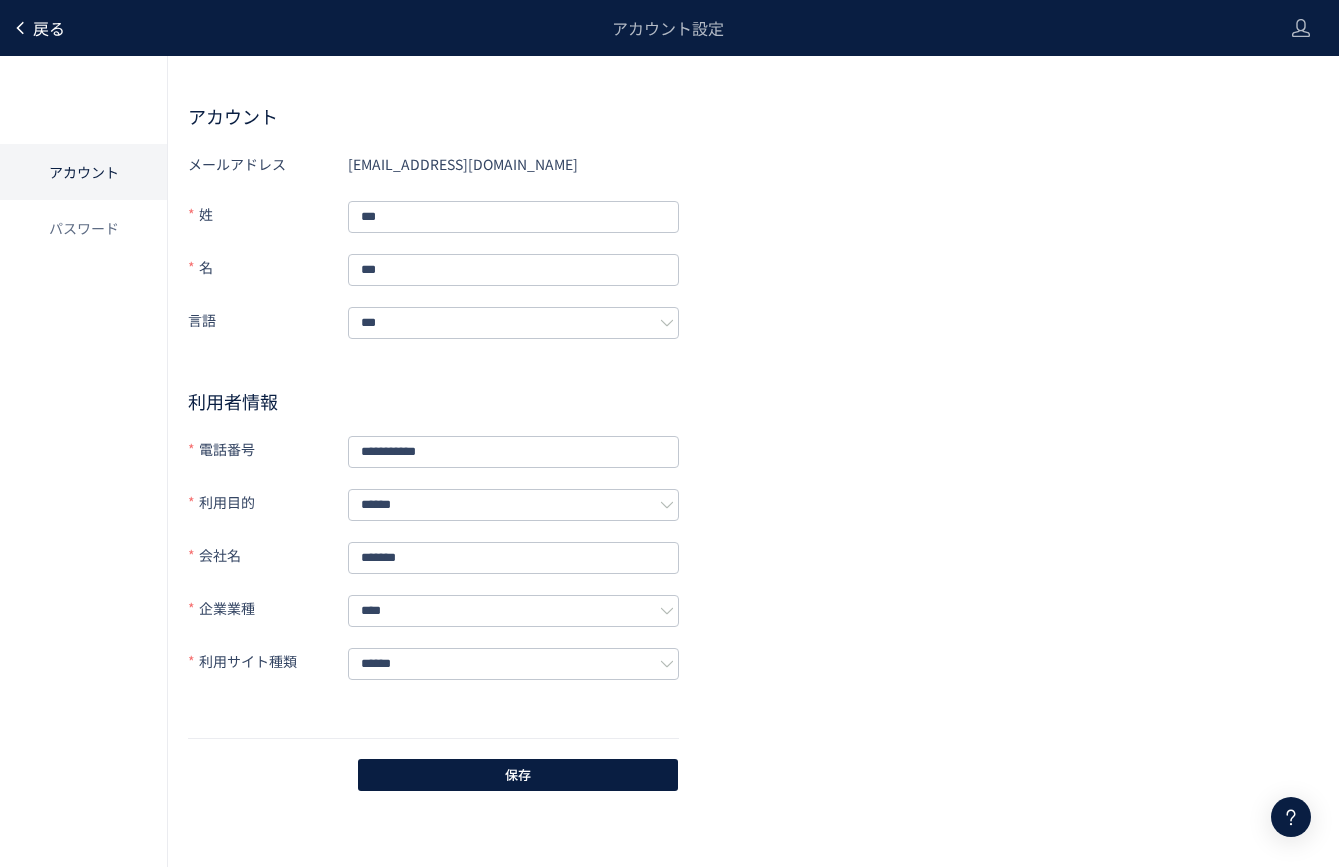 click 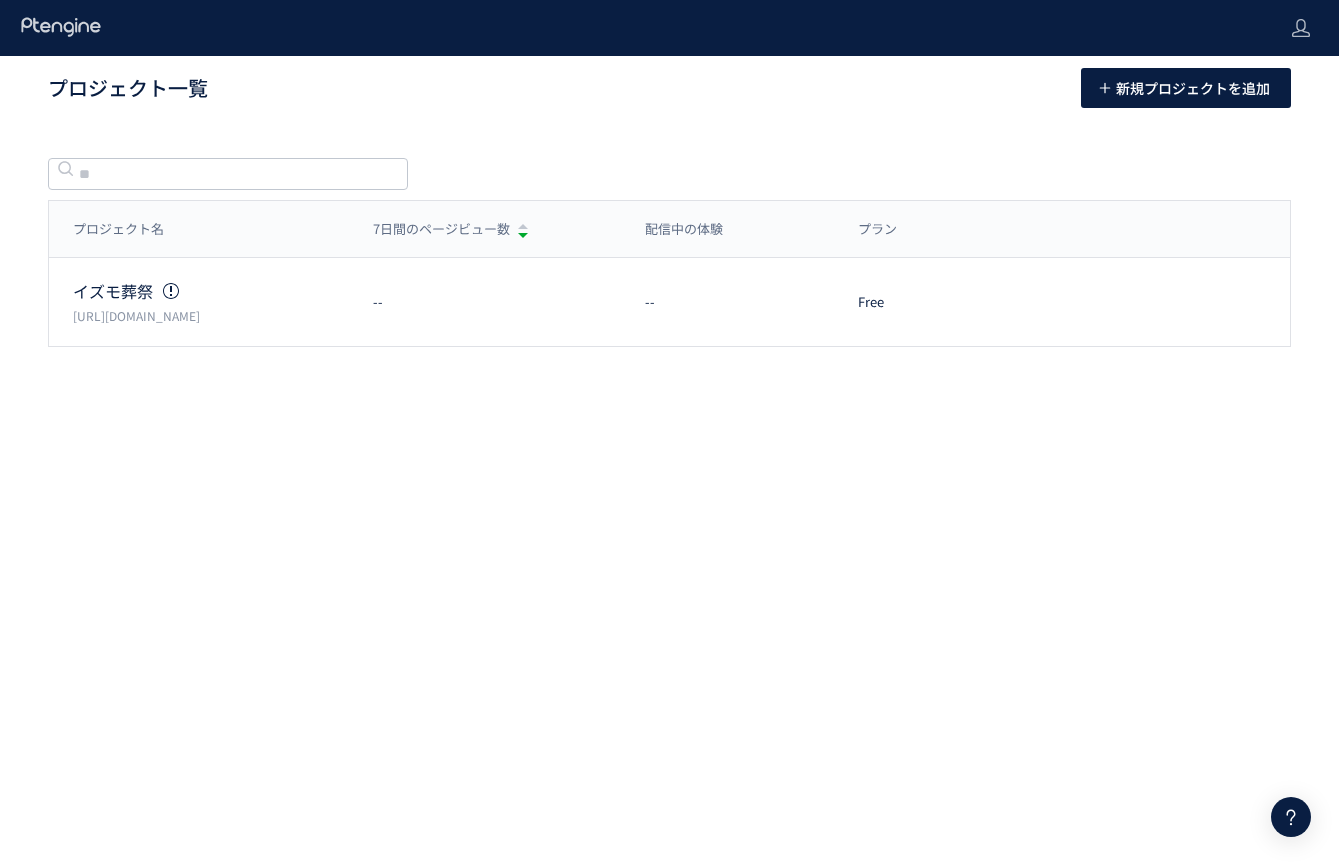 click 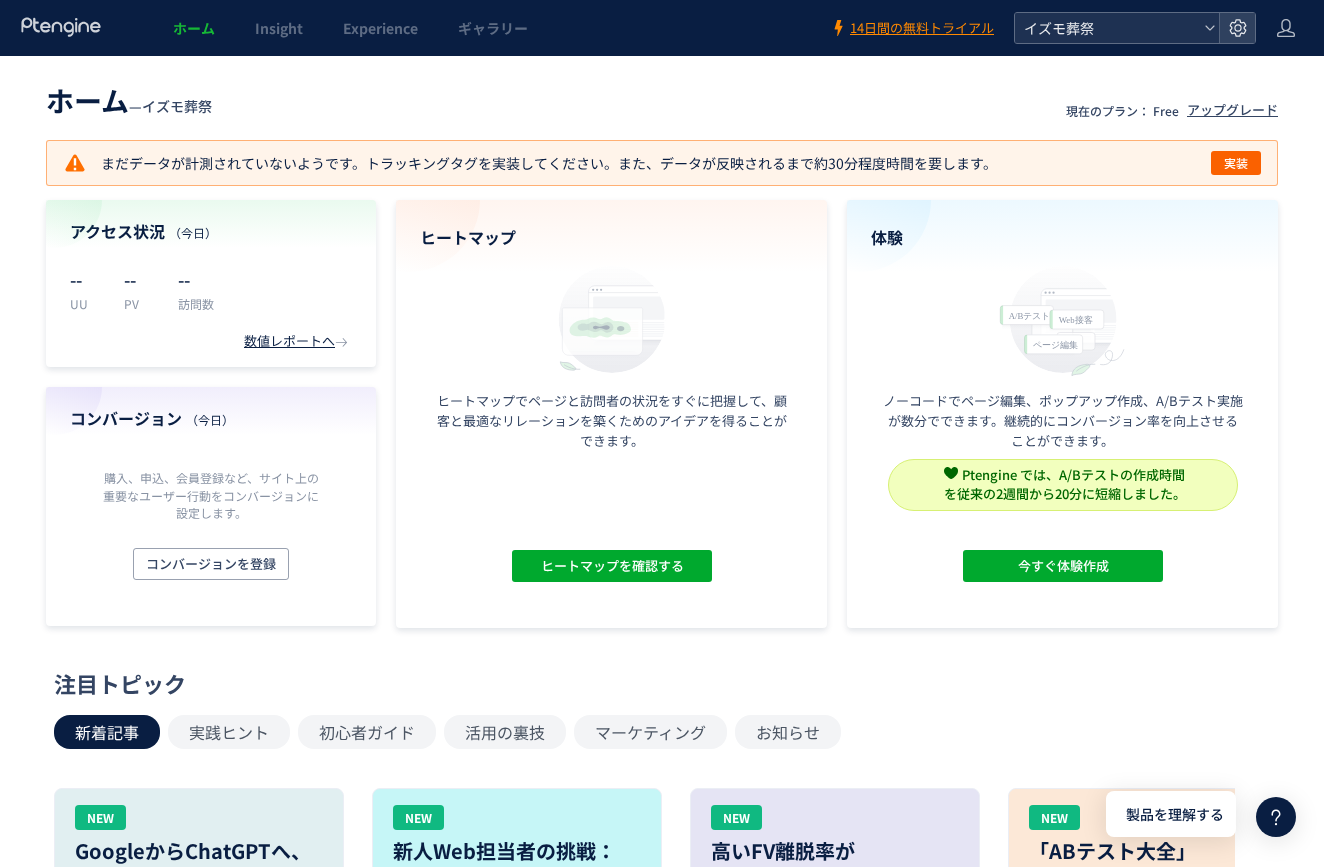 click 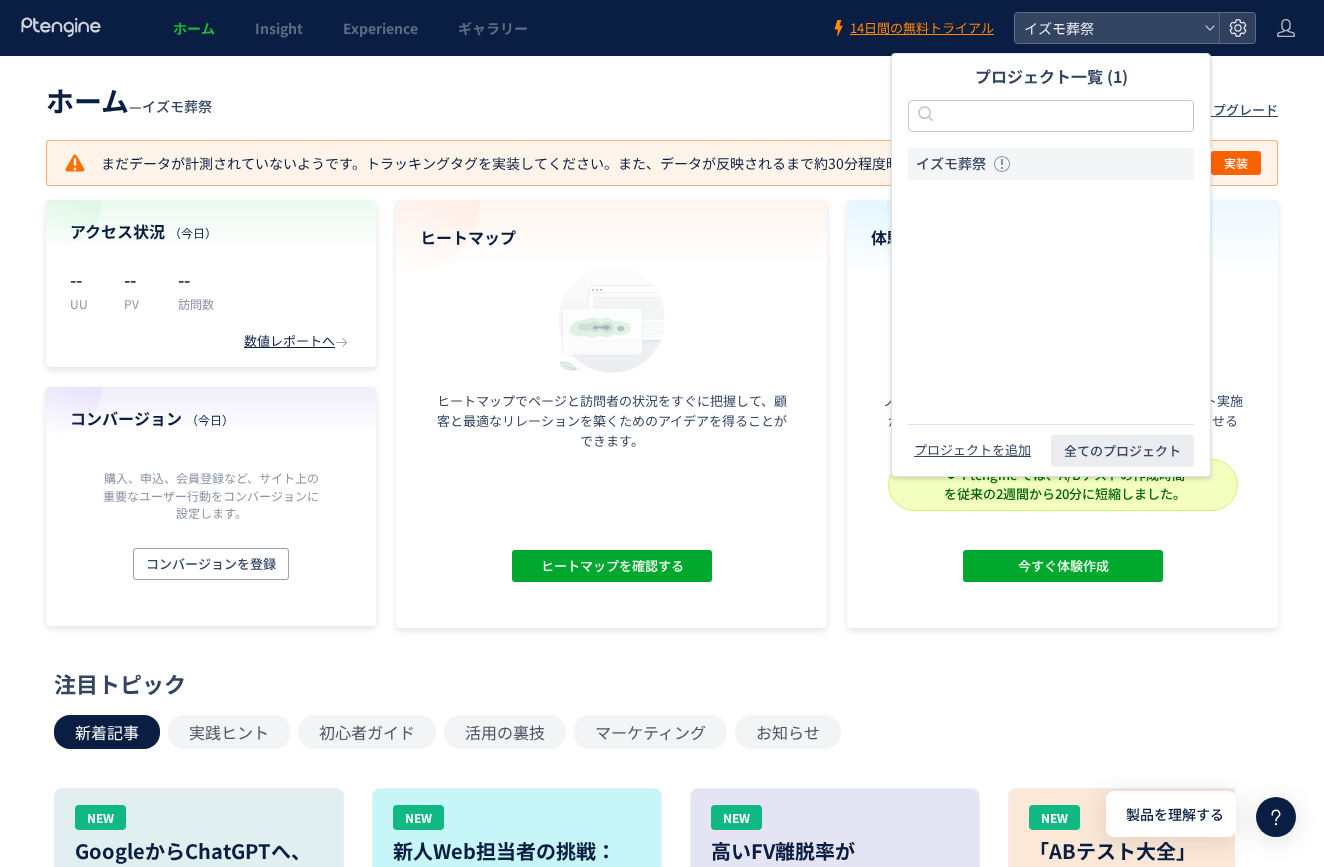 click on "ホーム Insight Experience ギャラリー 14日間の無料トライアル イズモ葬祭" 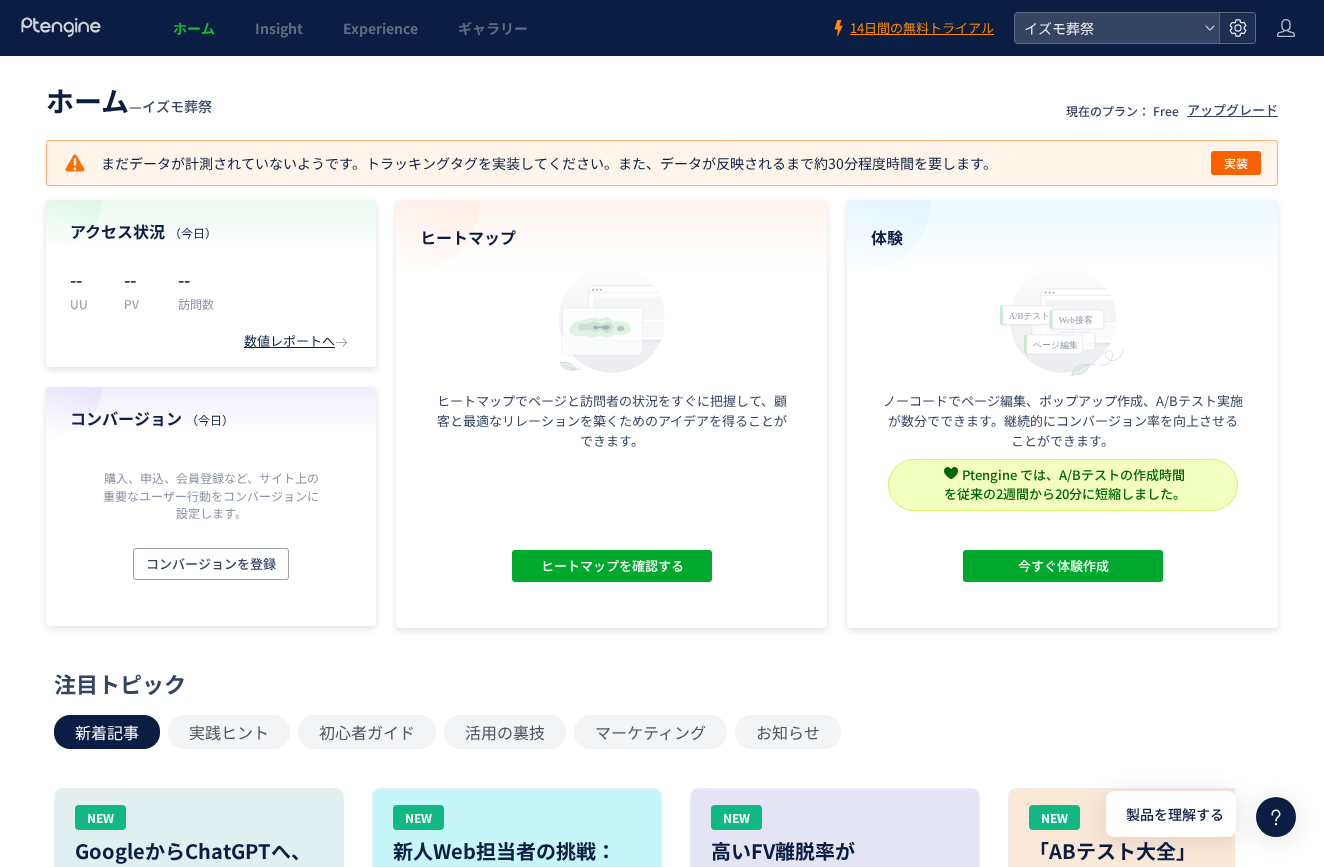 click 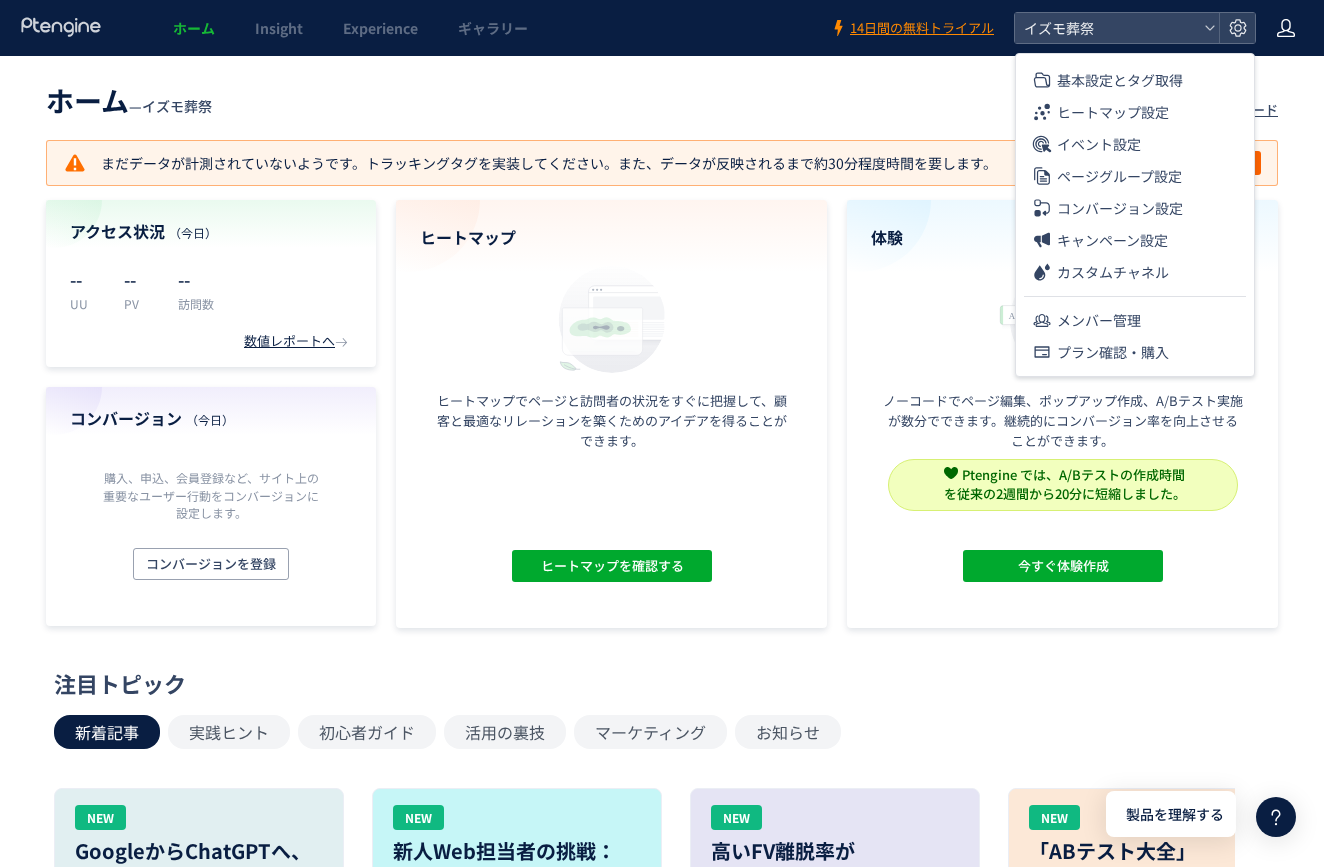 click 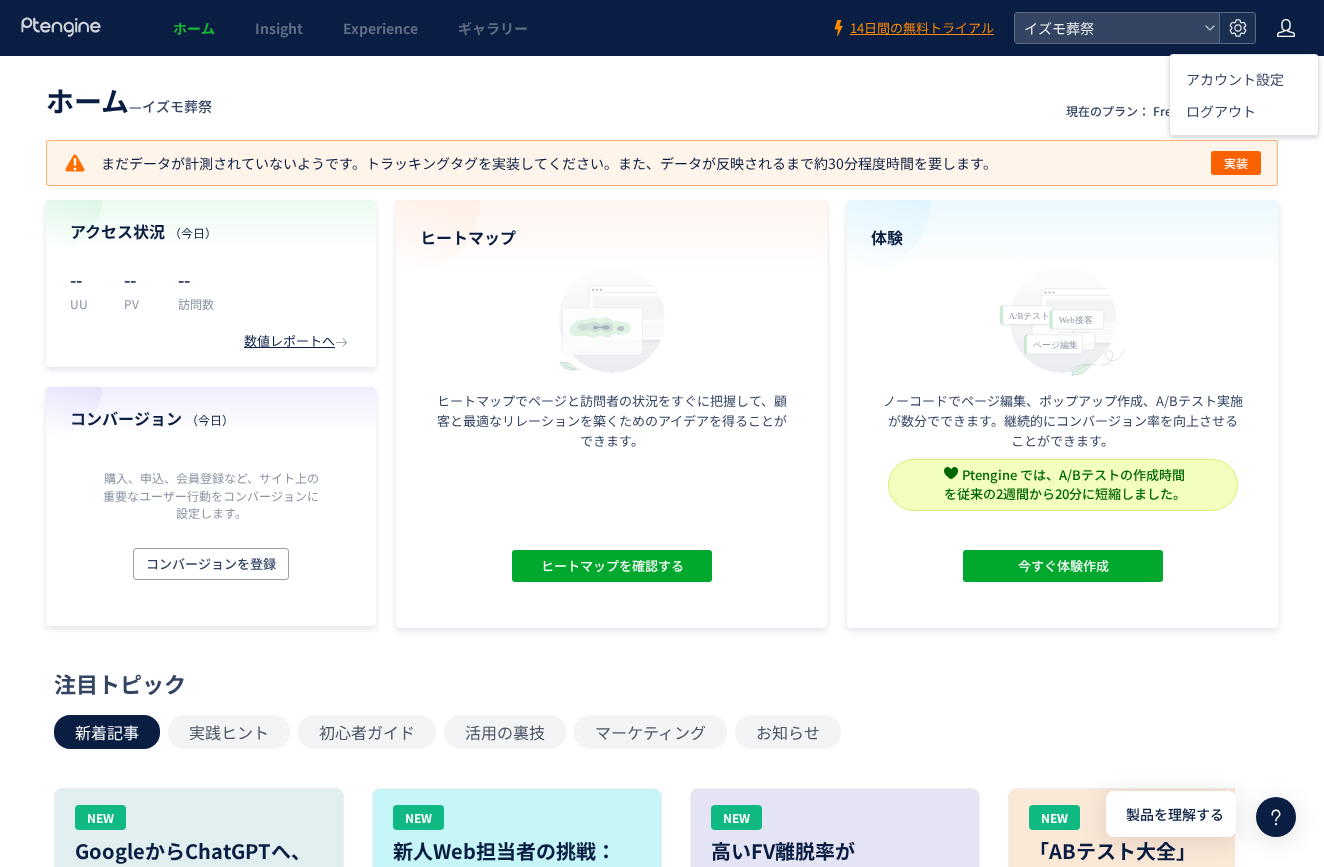 click 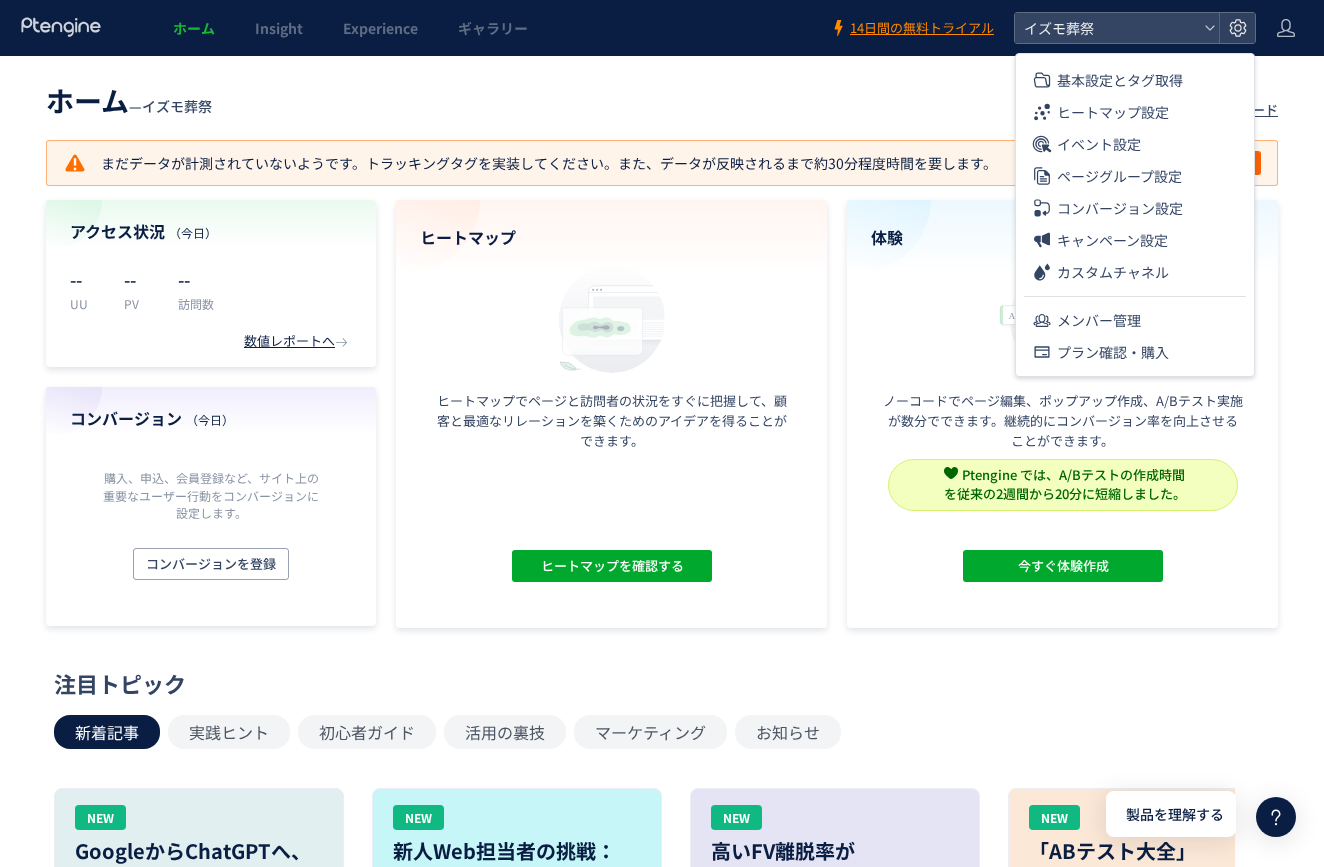 click on "ホーム Insight Experience ギャラリー 14日間の無料トライアル イズモ葬祭" 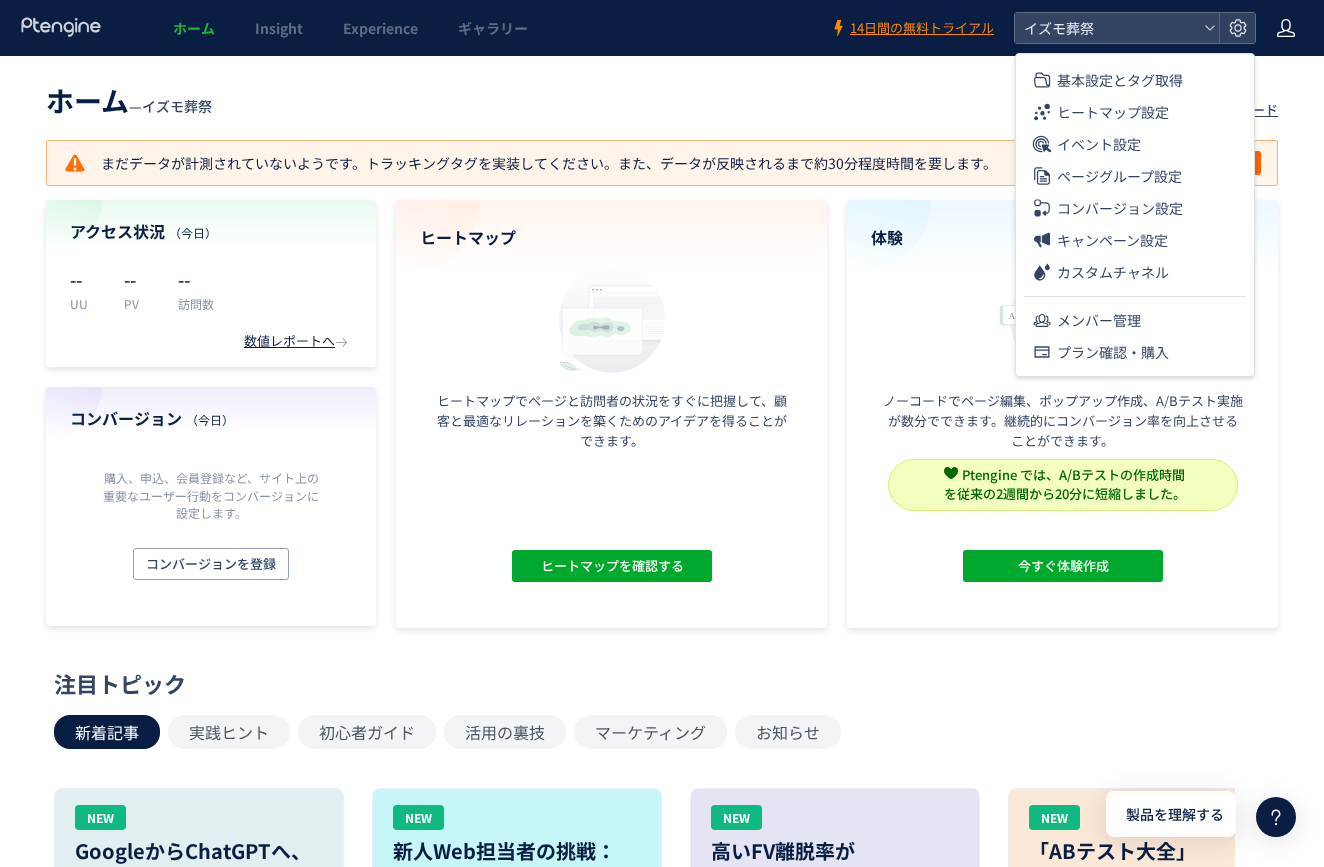 click 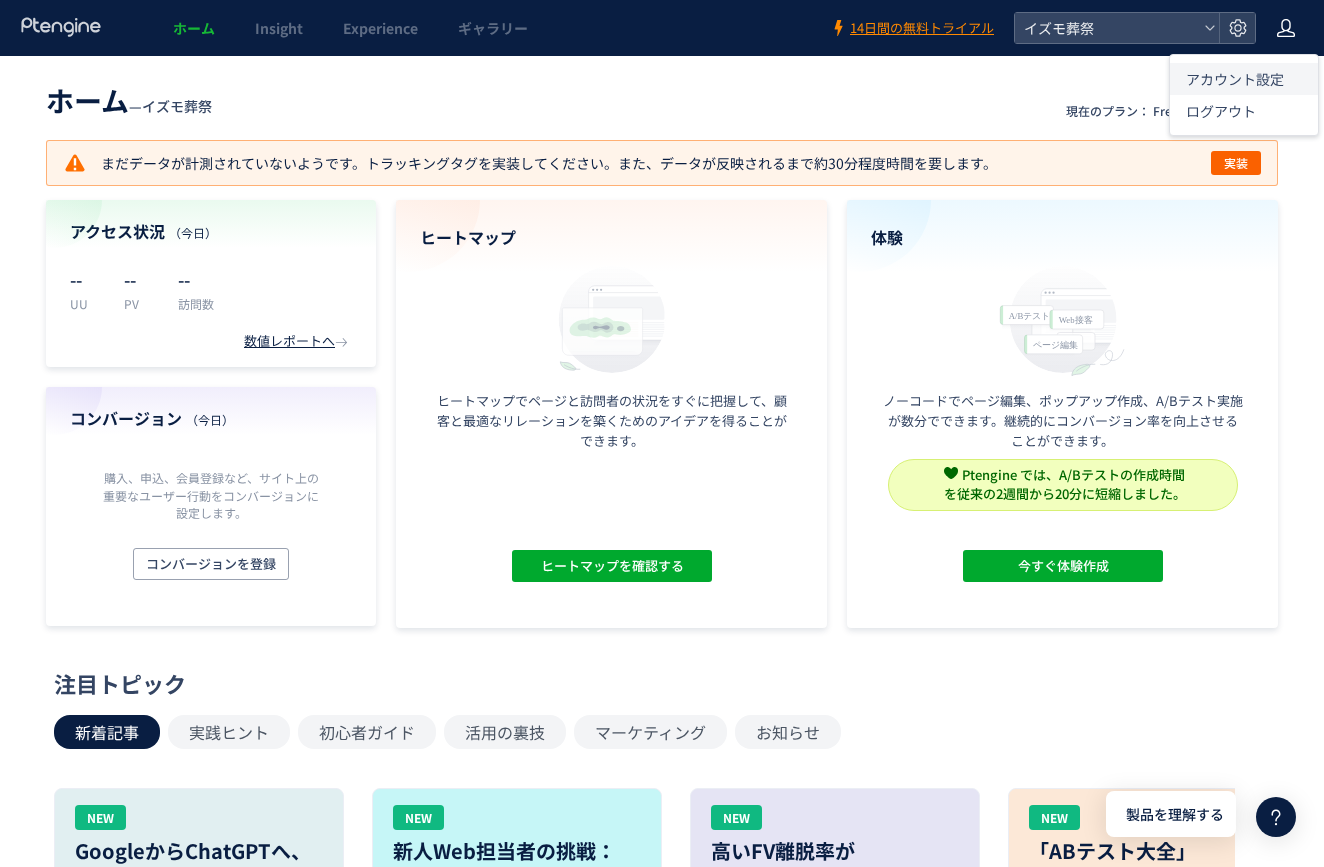 click on "アカウント設定" 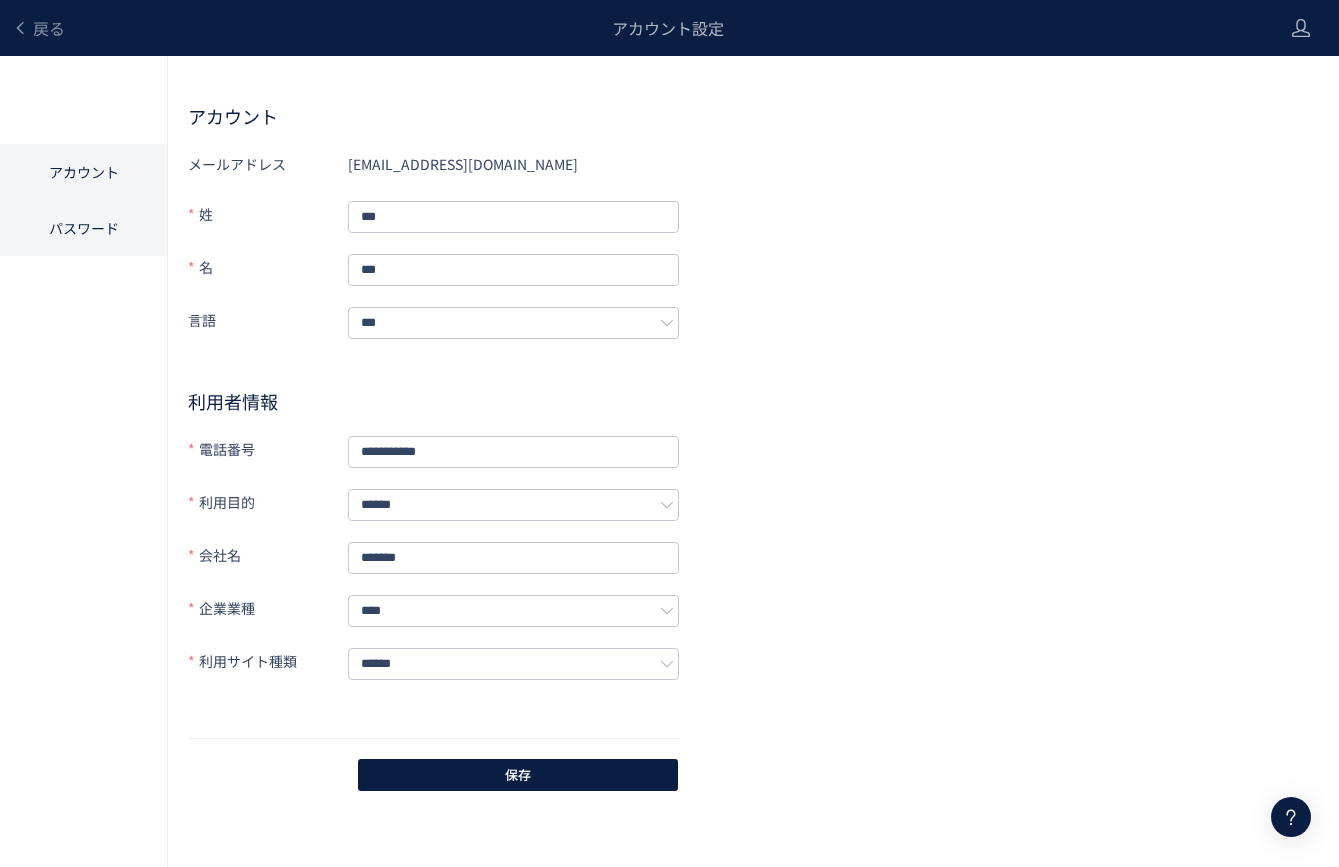 click on "パスワード" 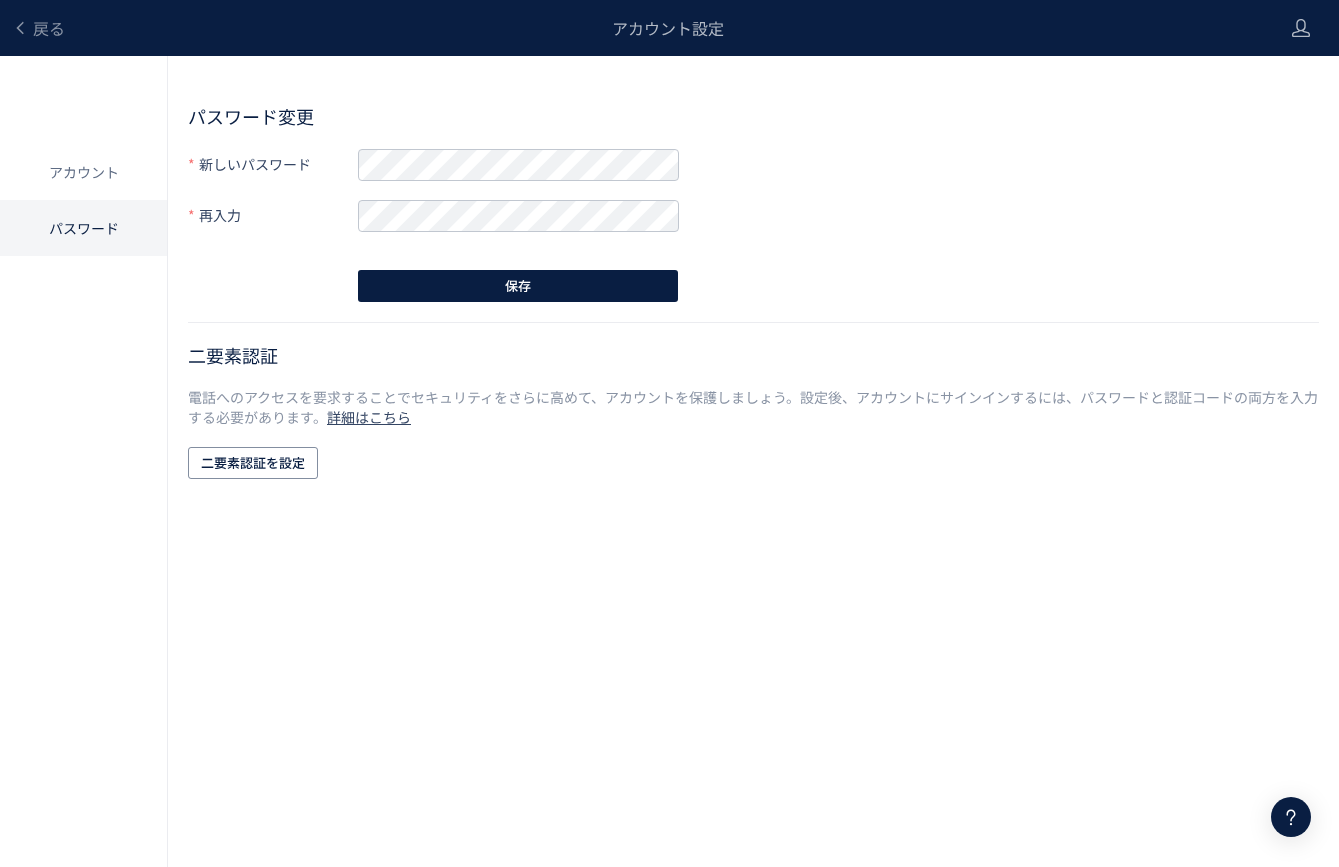 click on "アカウント" 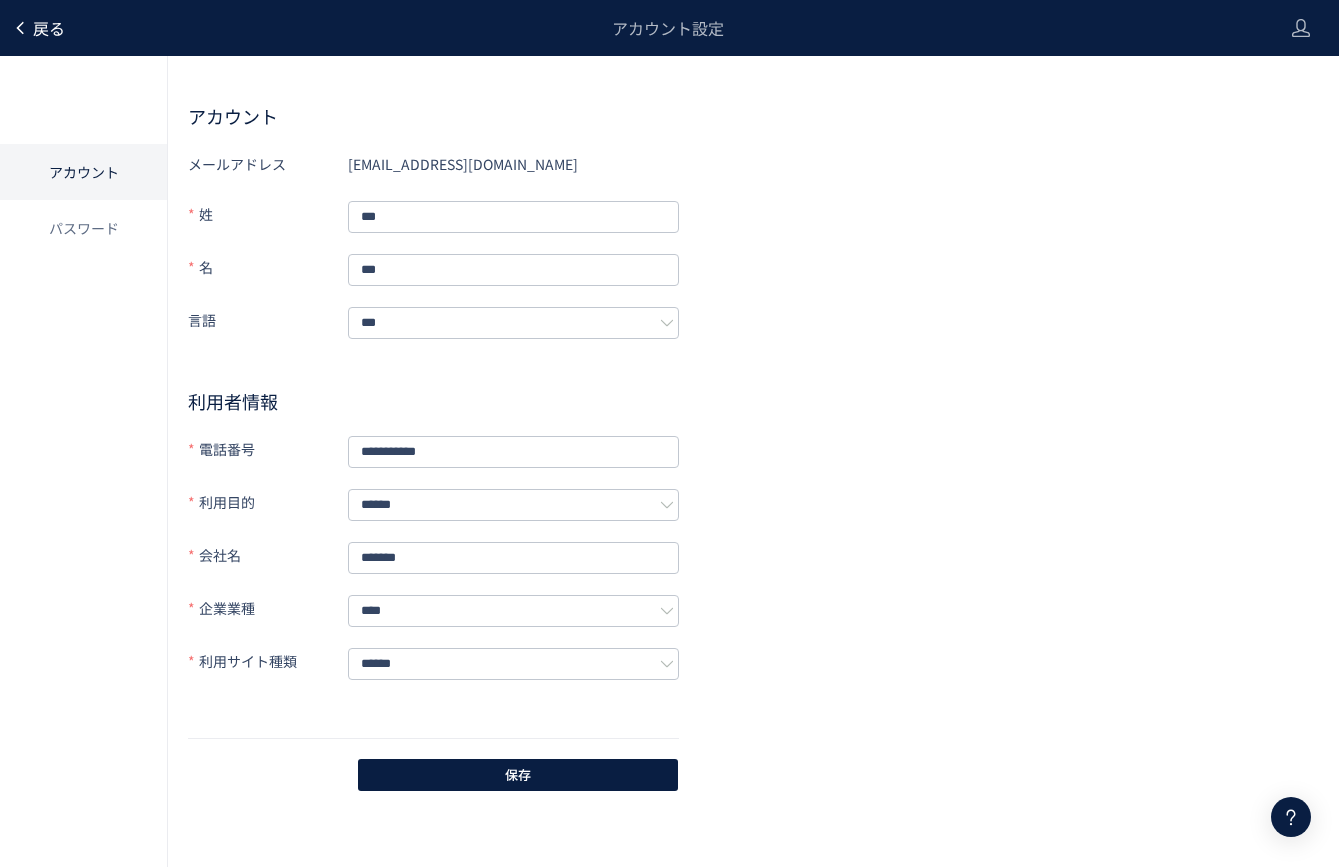 click on "戻る" 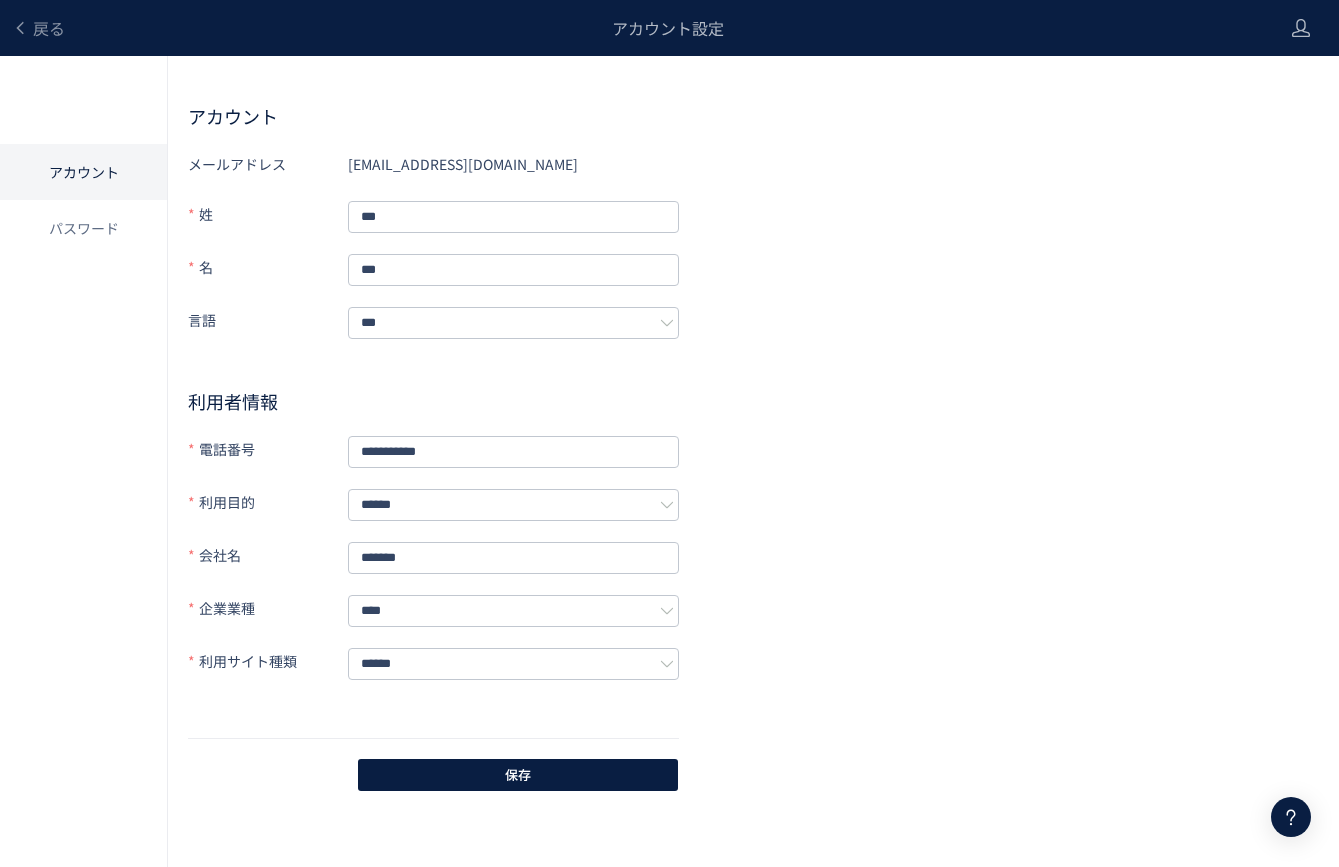 click on "戻る" at bounding box center (38, 28) 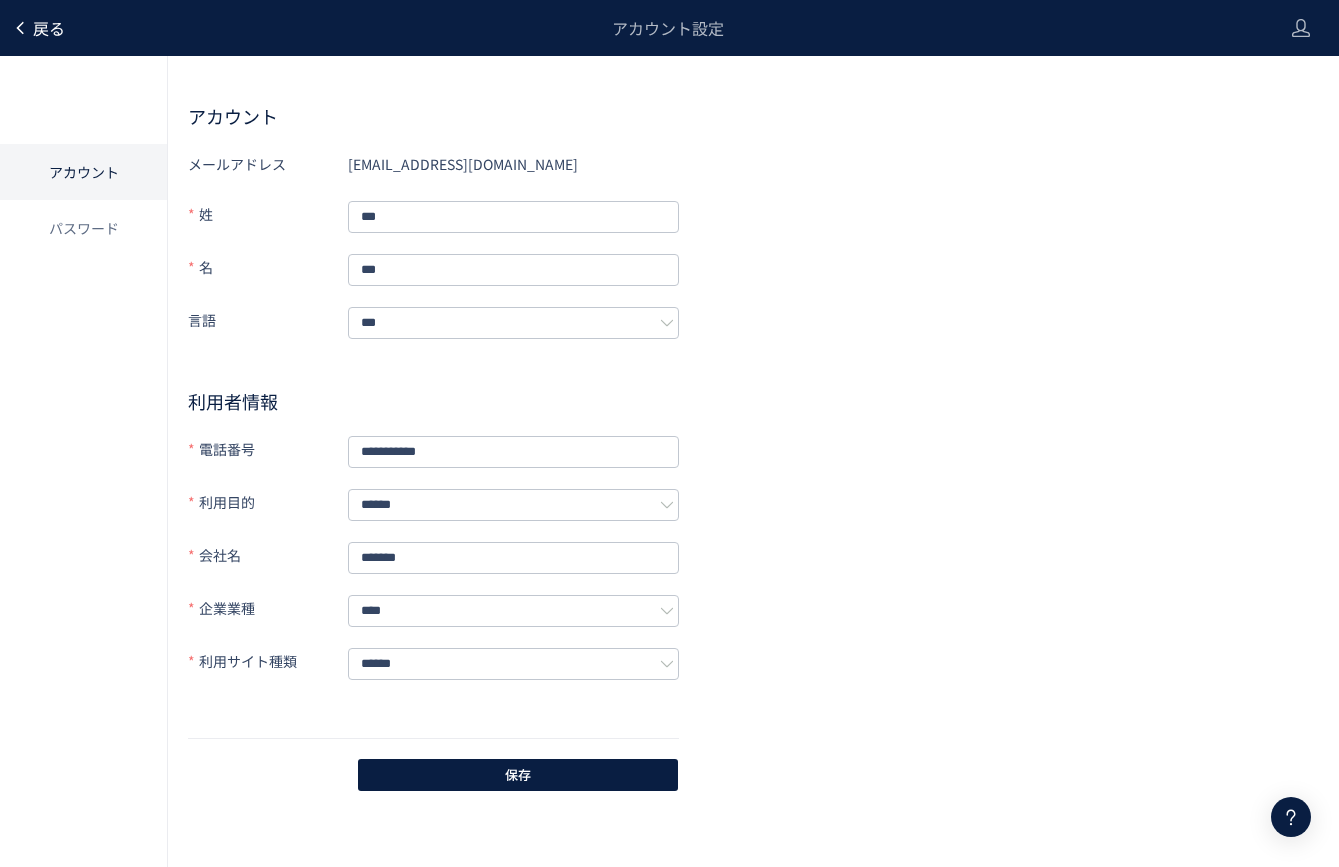 click on "戻る" 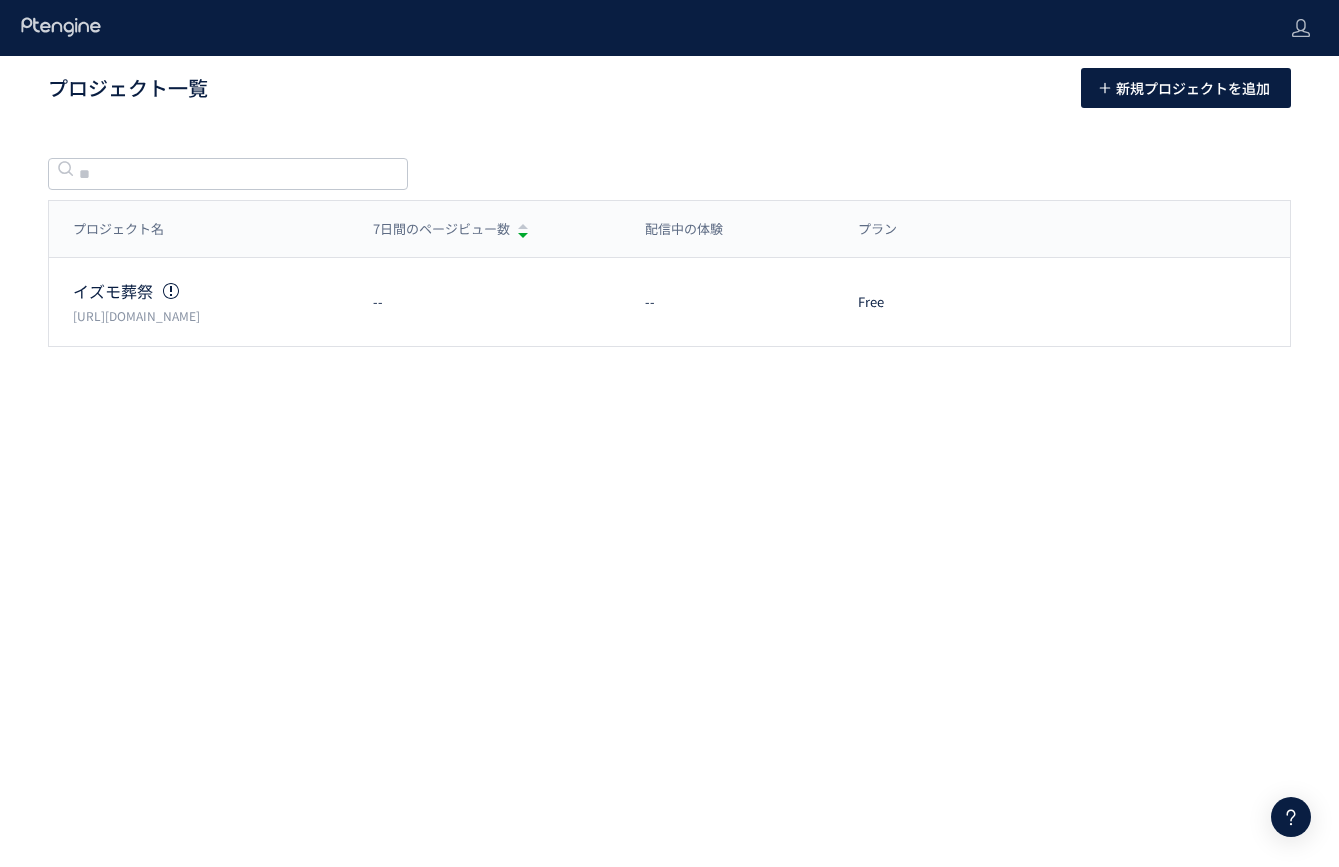 click 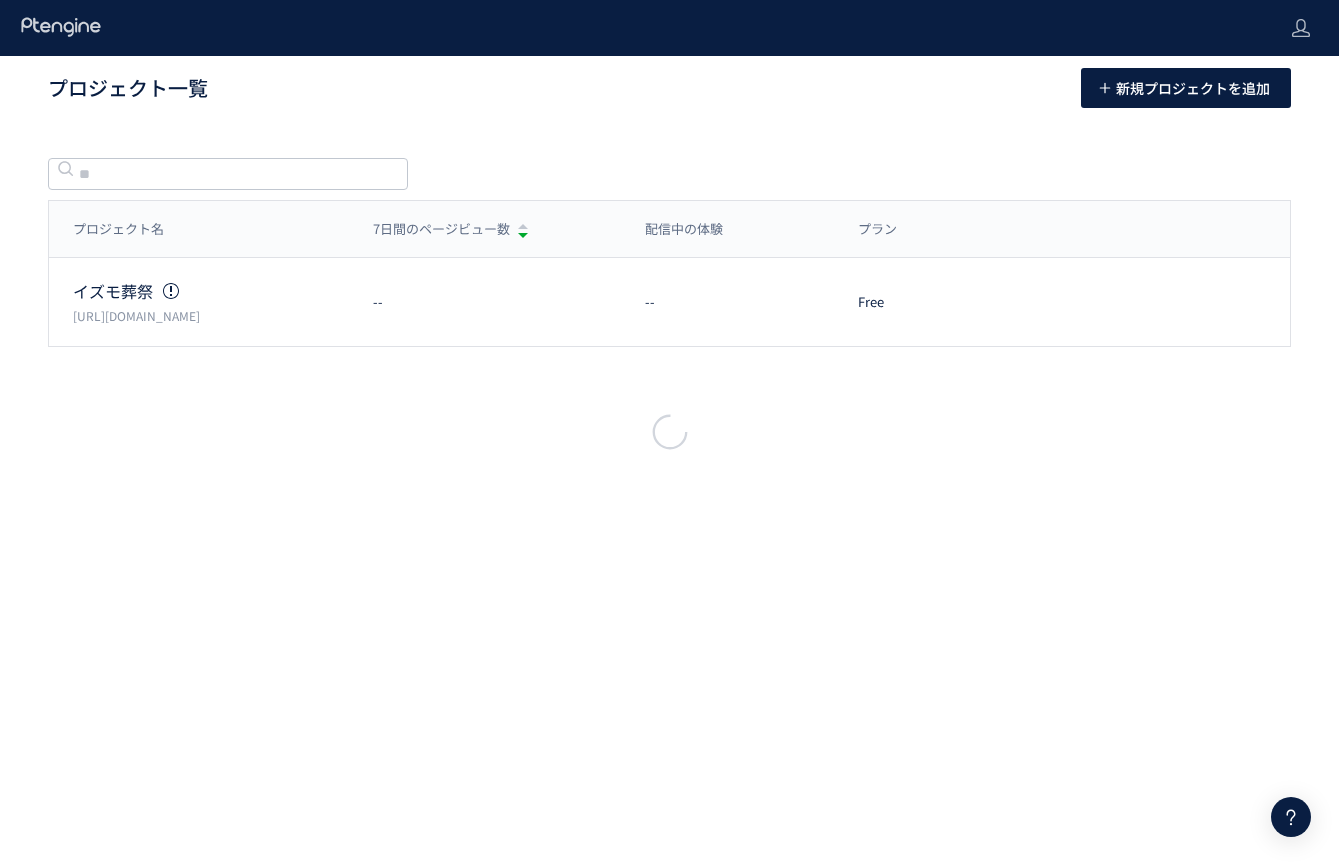 click 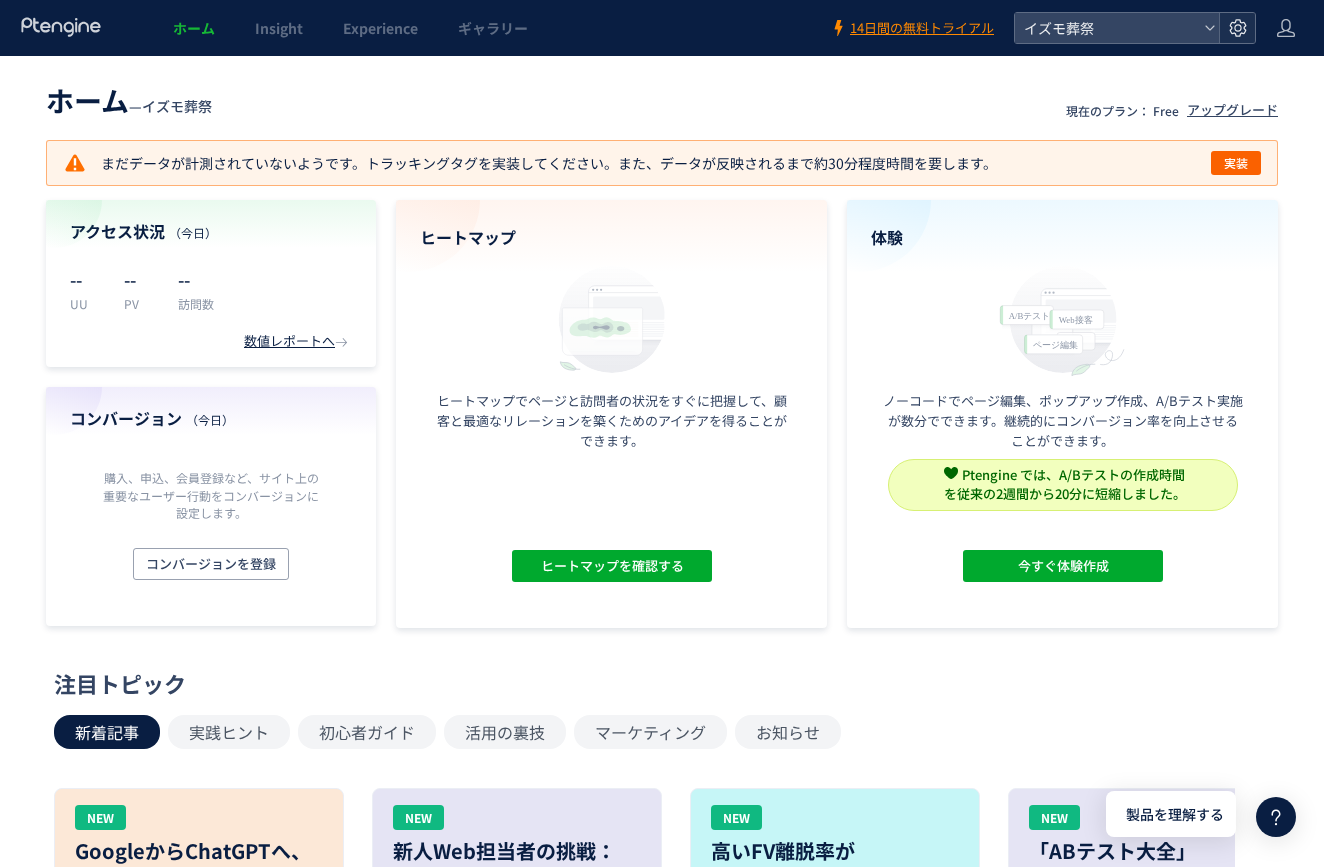 click 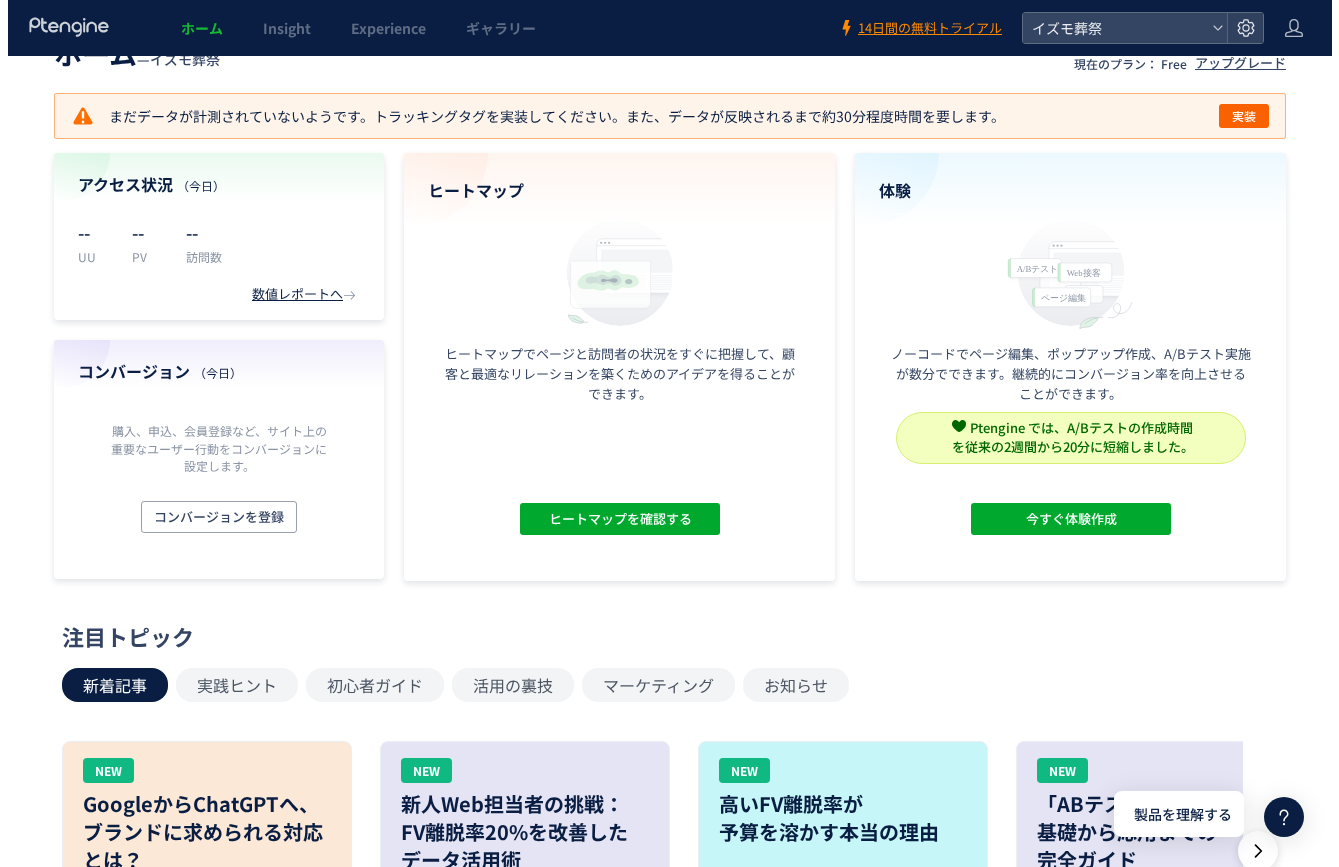 scroll, scrollTop: 0, scrollLeft: 0, axis: both 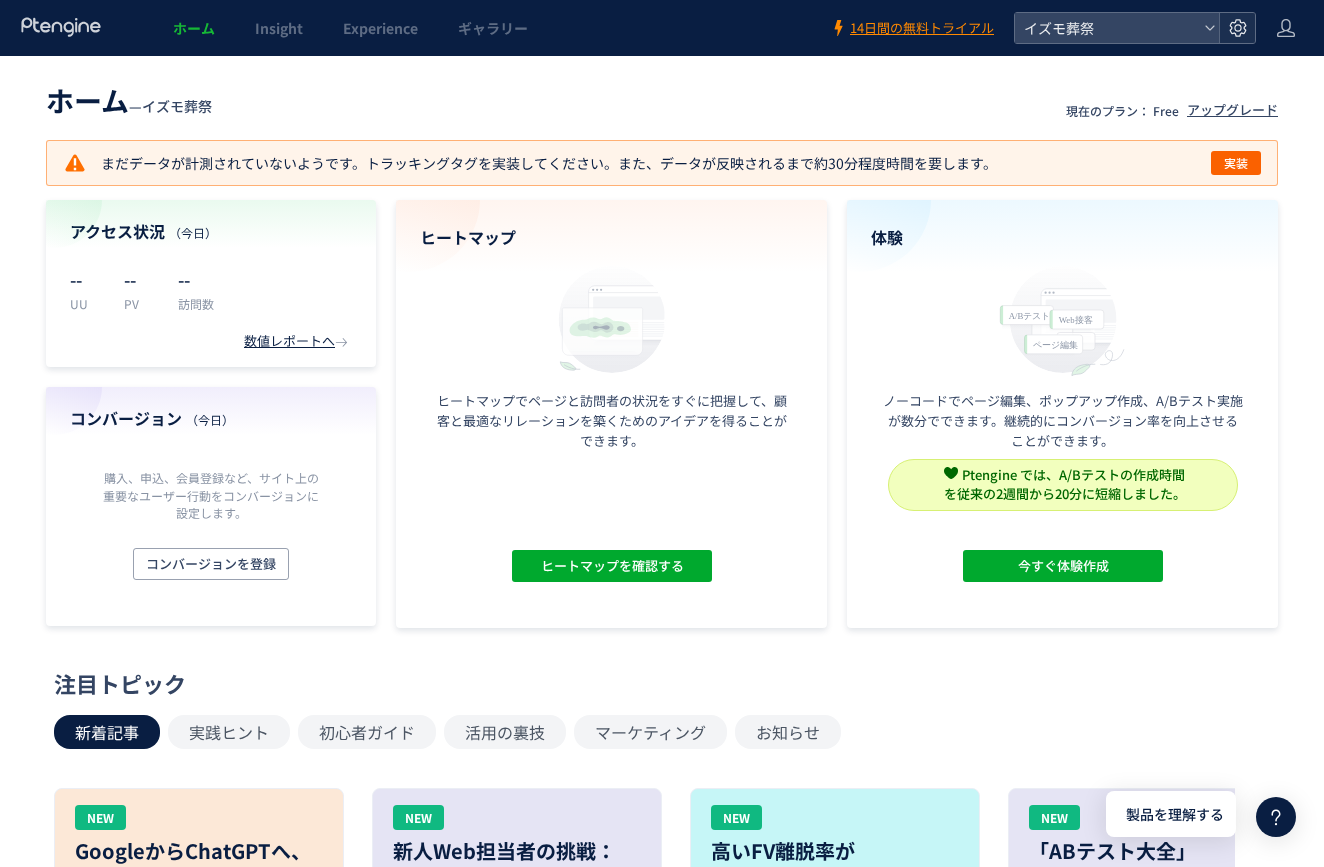 click 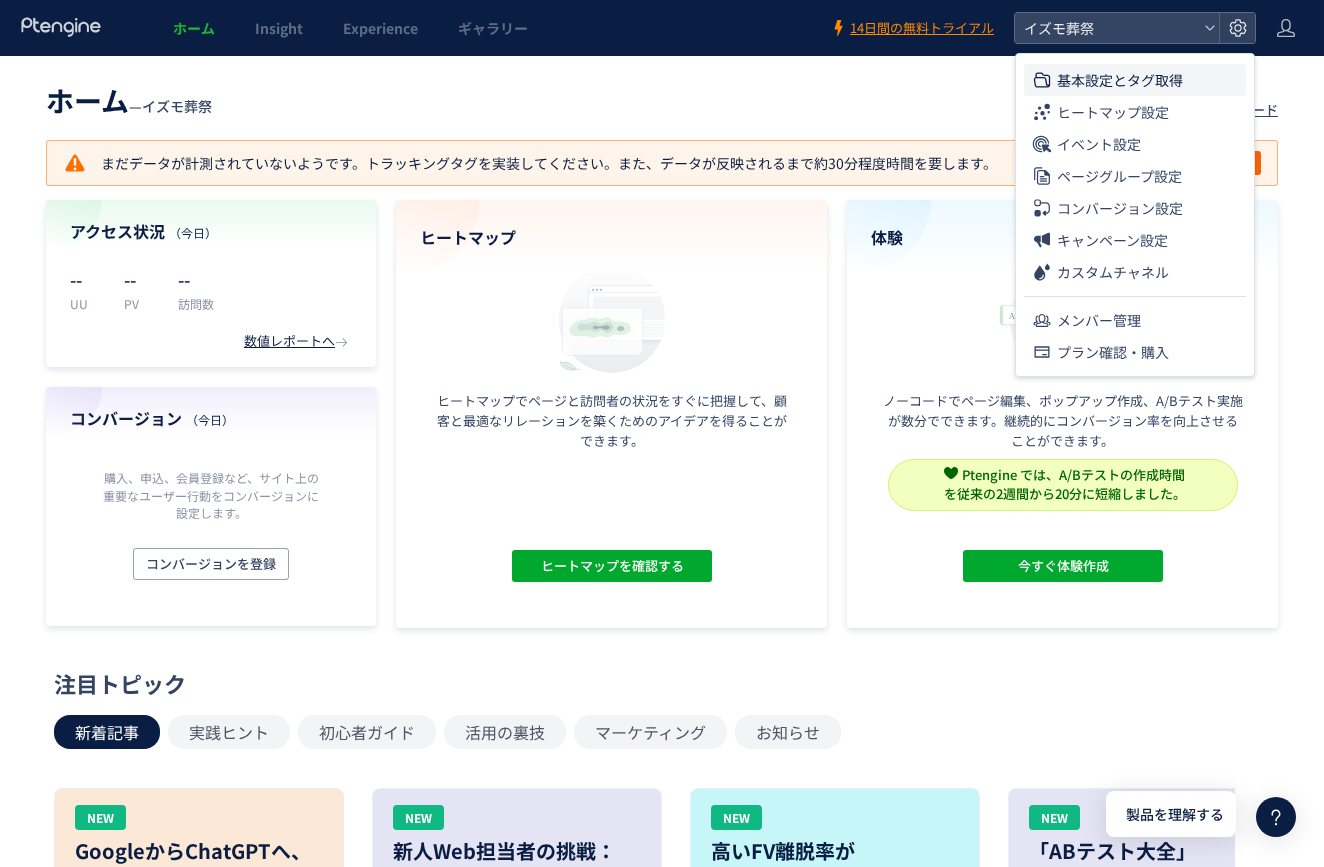 click on "基本設定とタグ取得" at bounding box center [1120, 80] 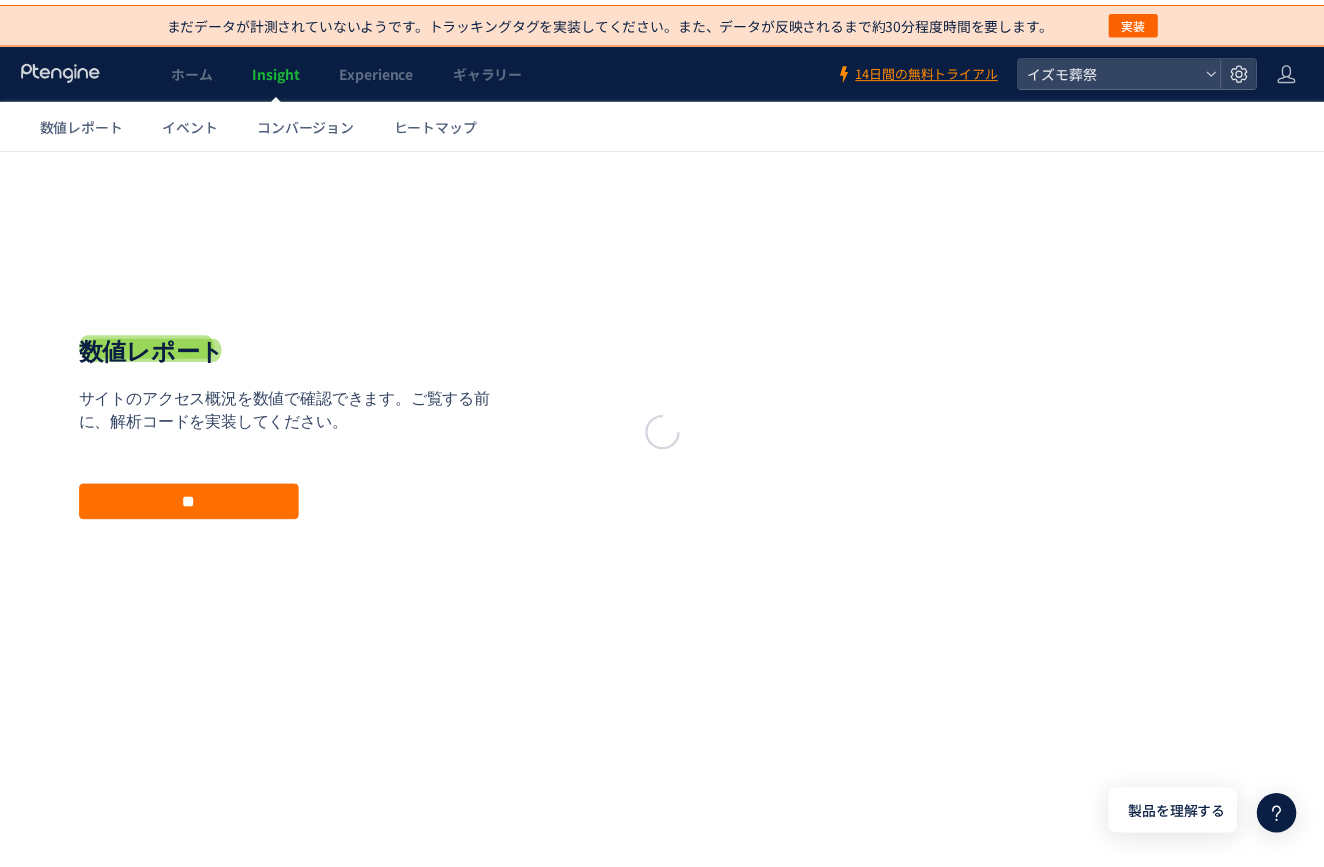 scroll, scrollTop: 0, scrollLeft: 0, axis: both 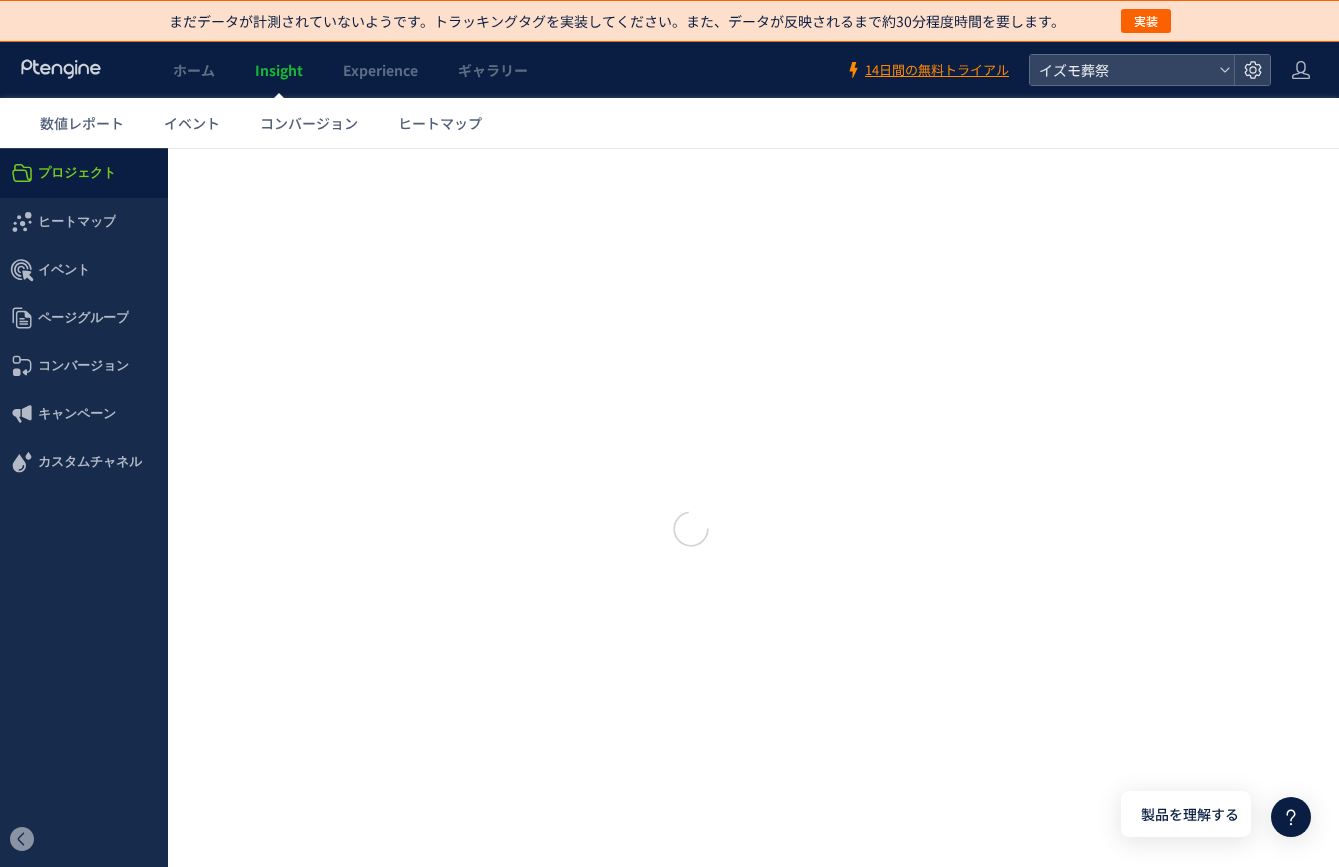 type on "*****" 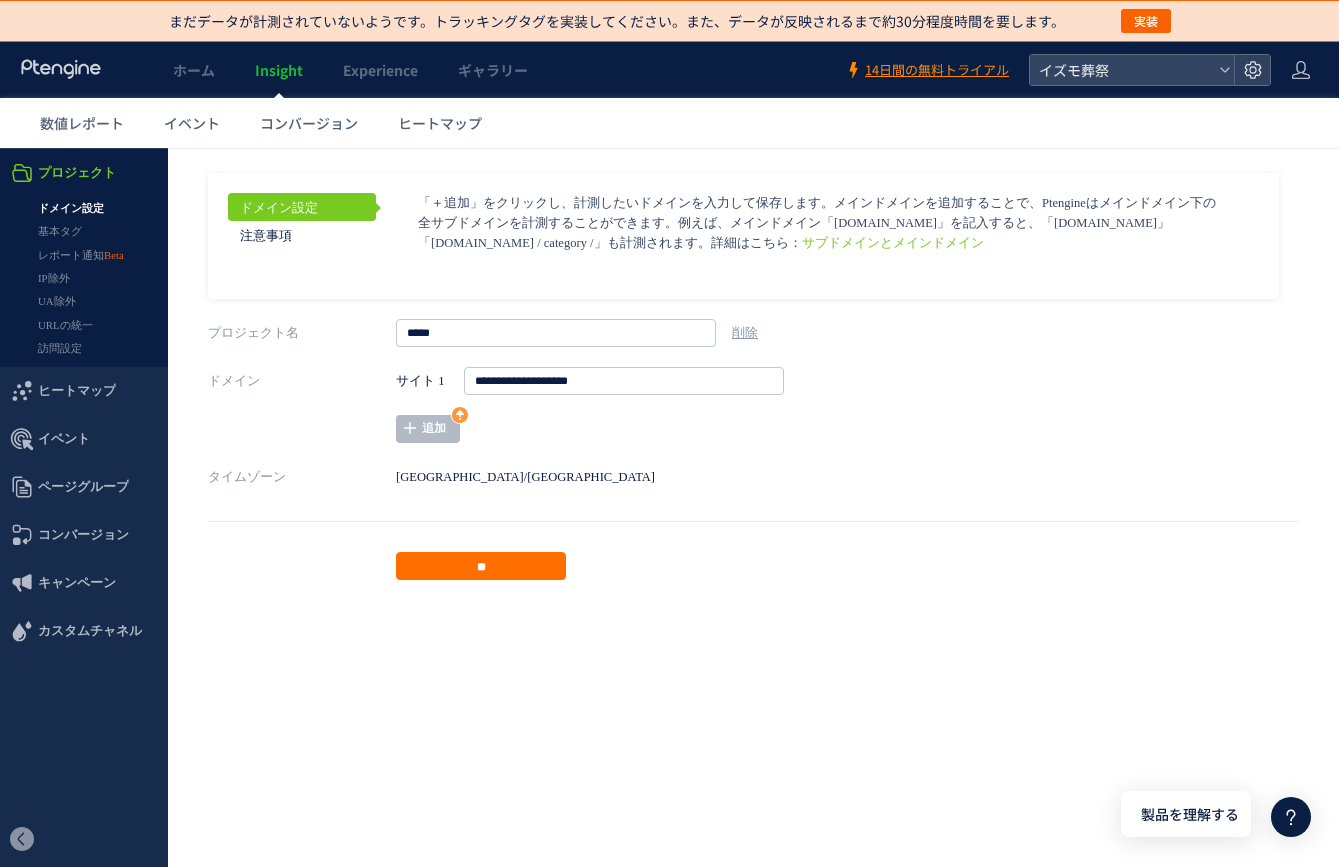 click 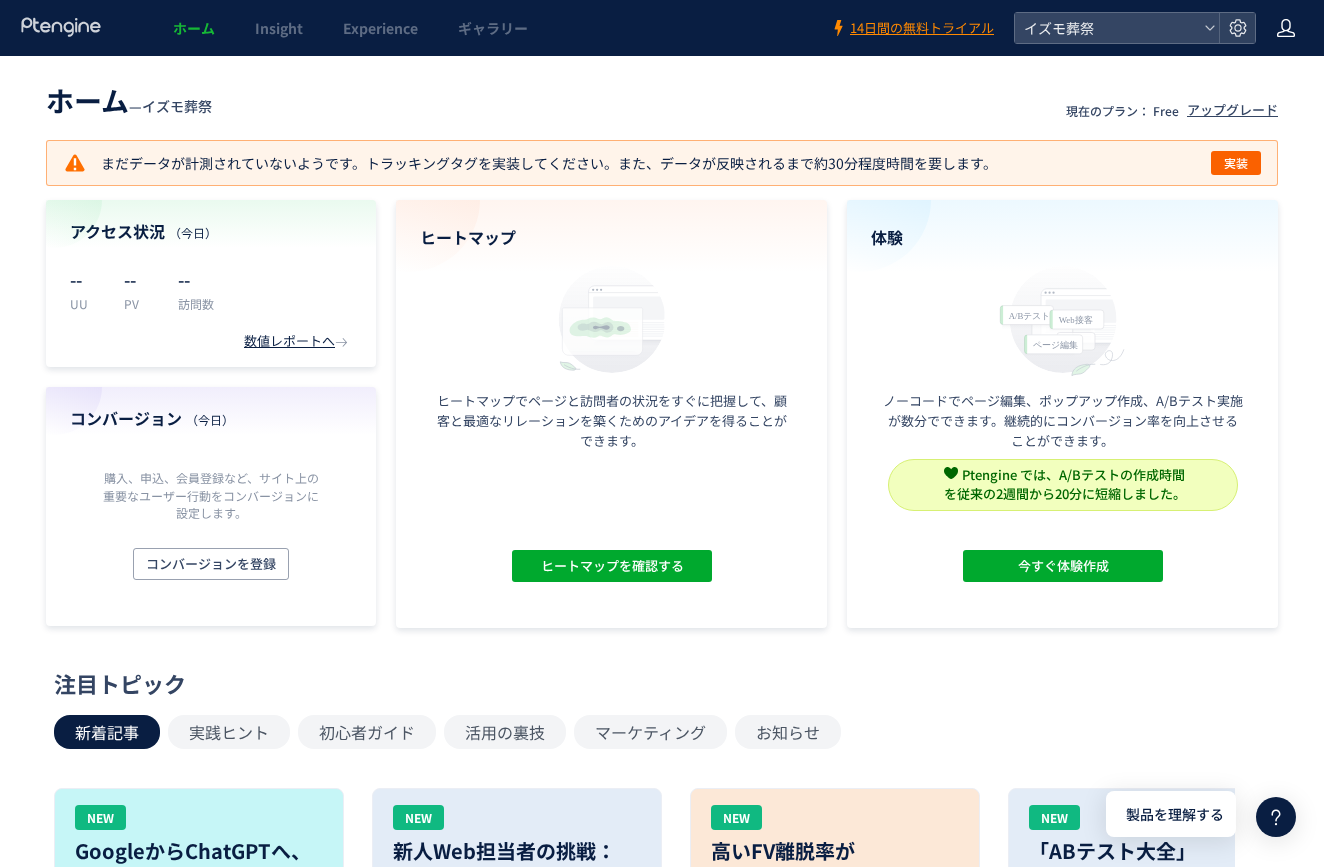 click 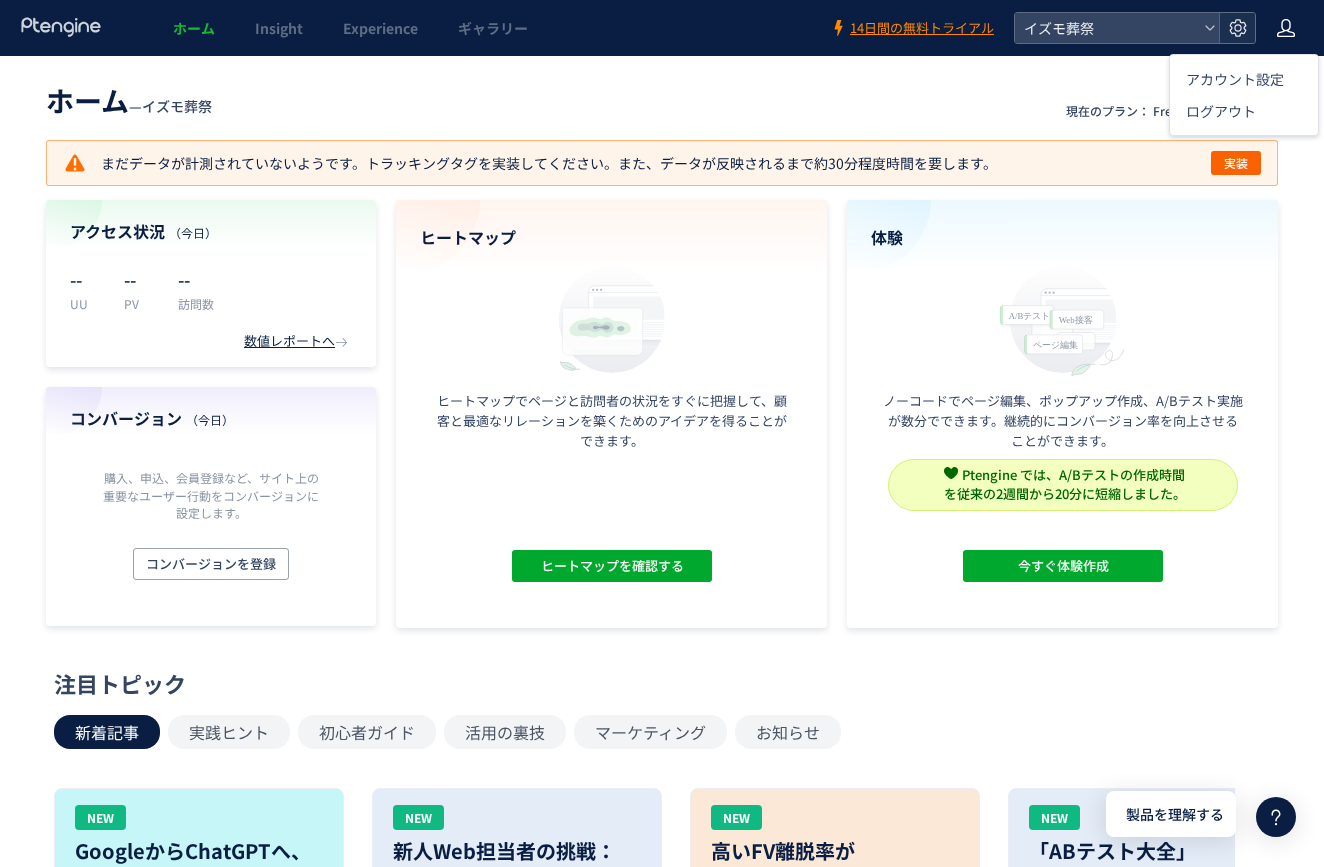click 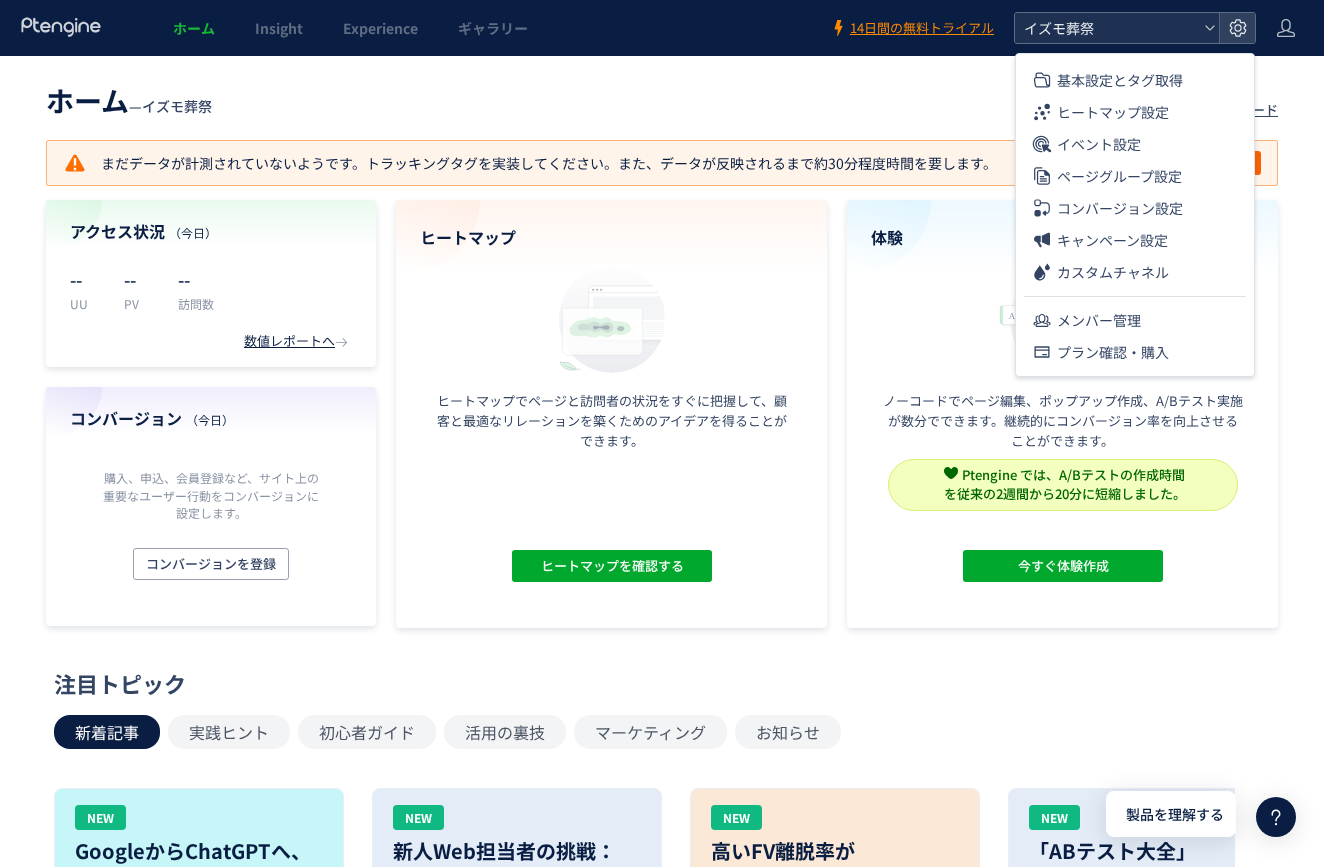 click 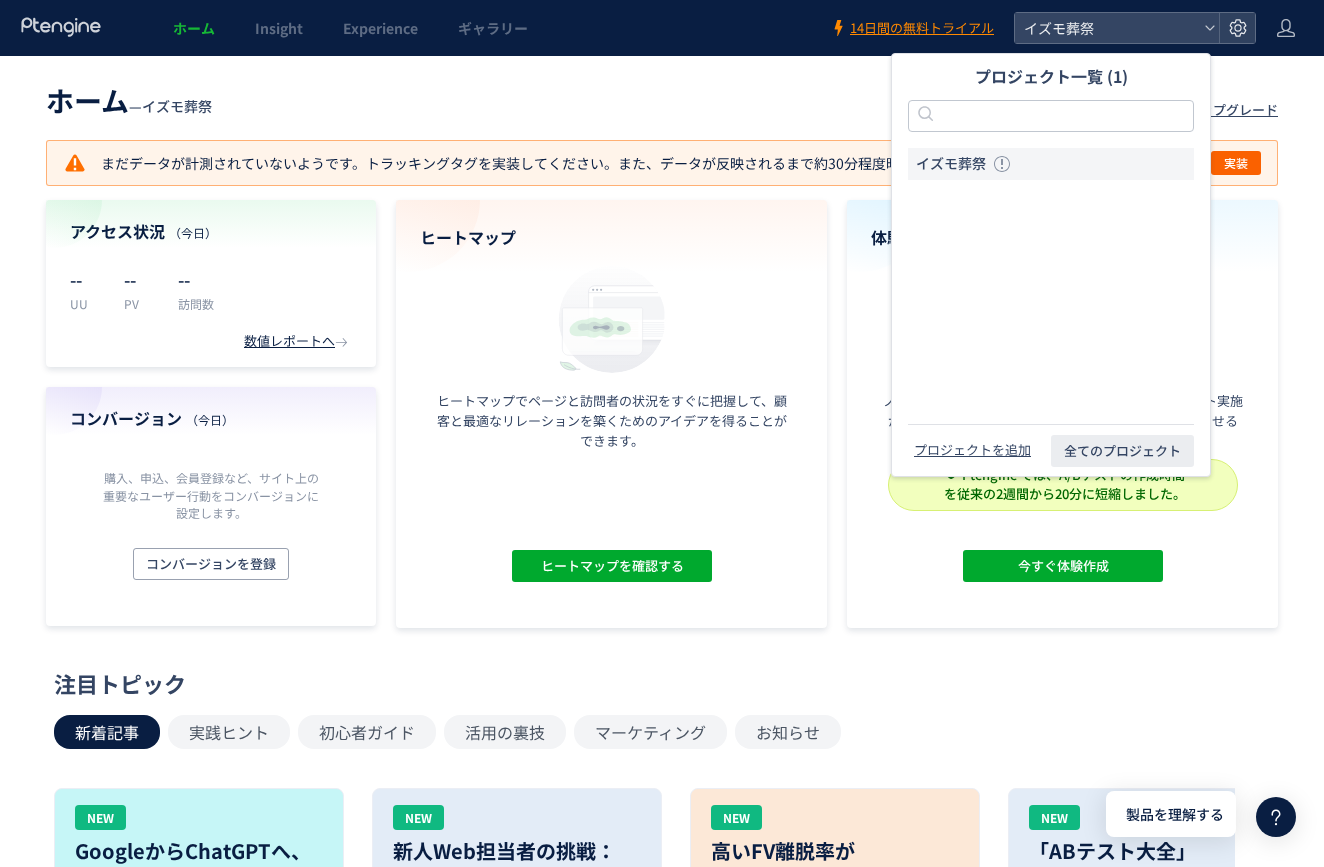 click on "ホーム  —  イズモ葬祭 現在のプラン： Free アップグレード" at bounding box center (662, 98) 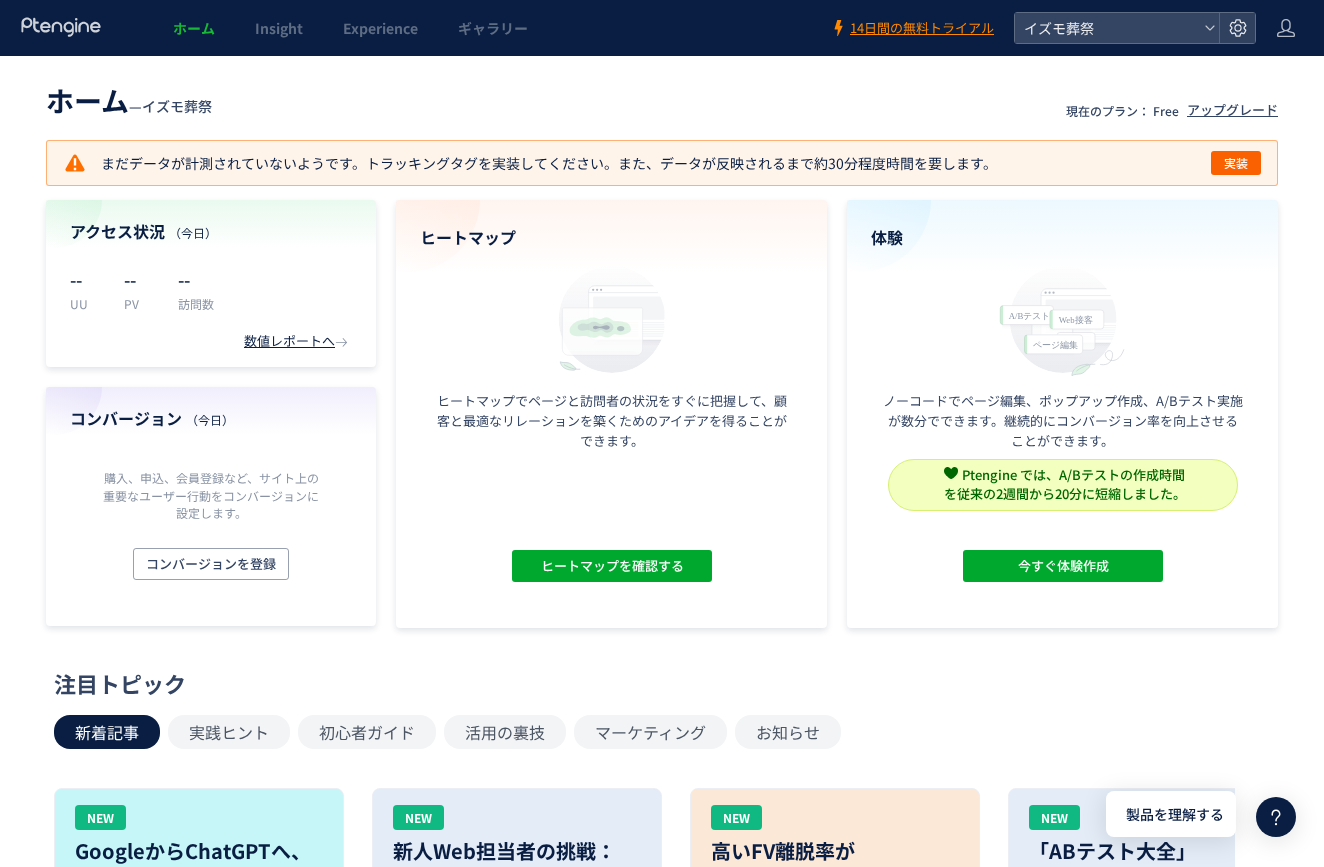 click on "ホーム Insight Experience ギャラリー" at bounding box center (415, 28) 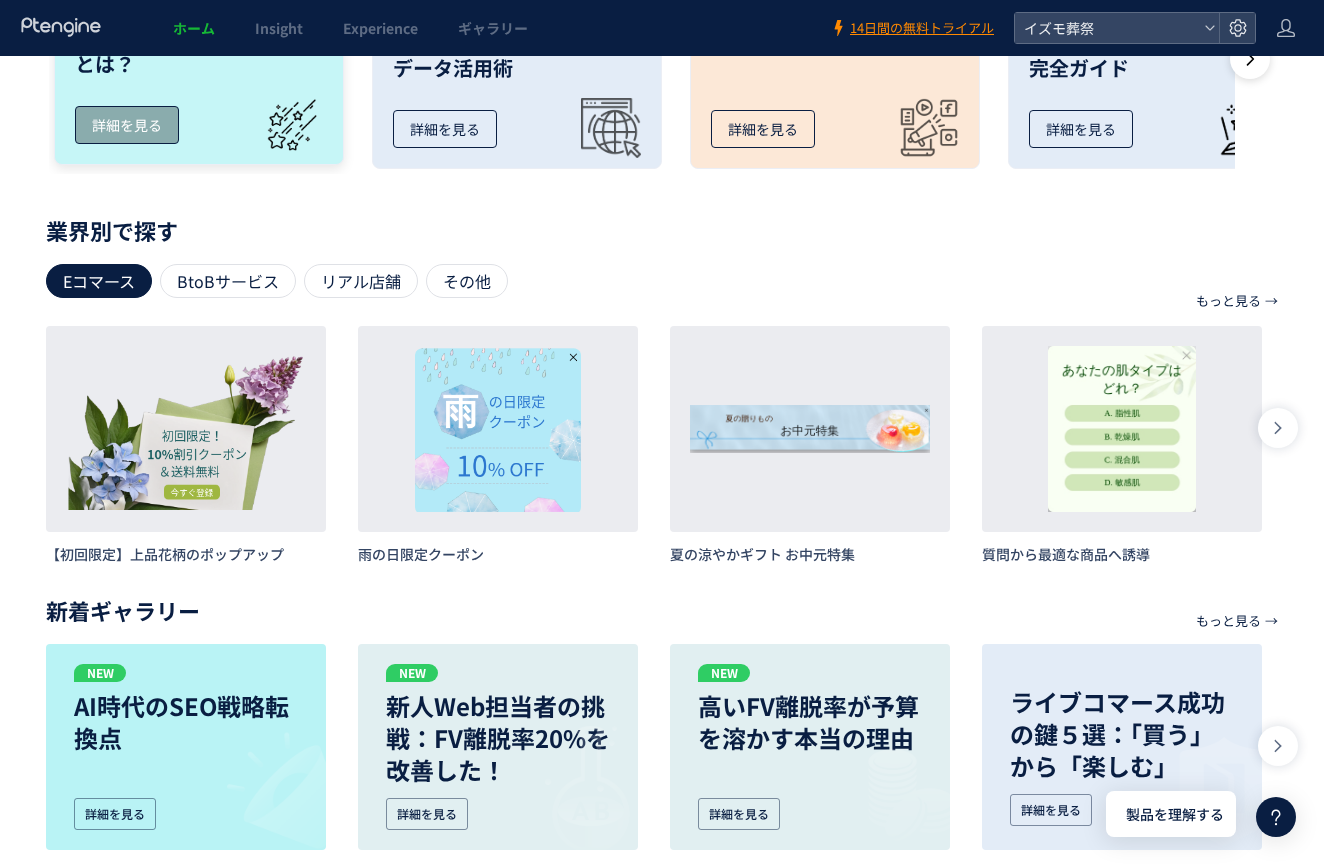 scroll, scrollTop: 875, scrollLeft: 0, axis: vertical 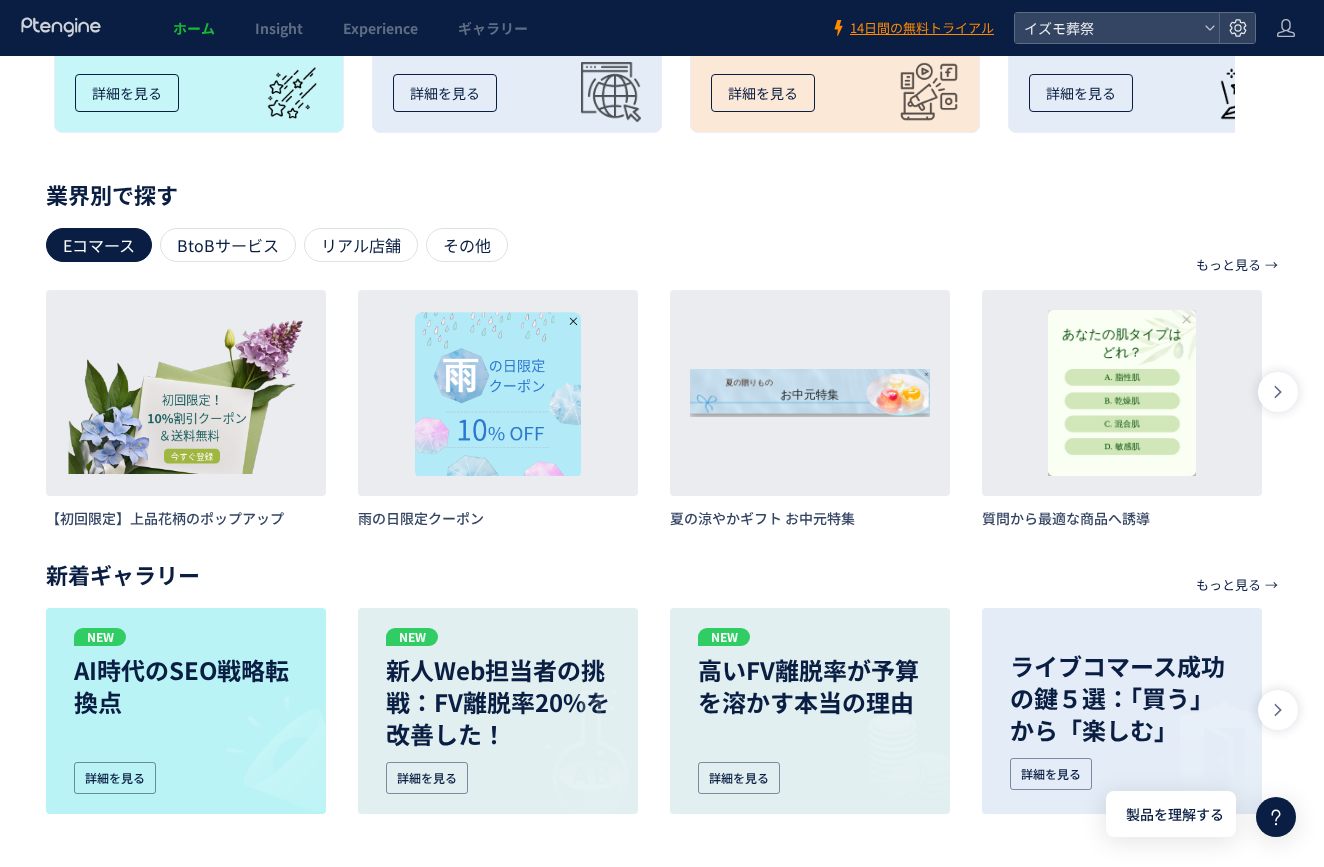 click at bounding box center [1276, 817] 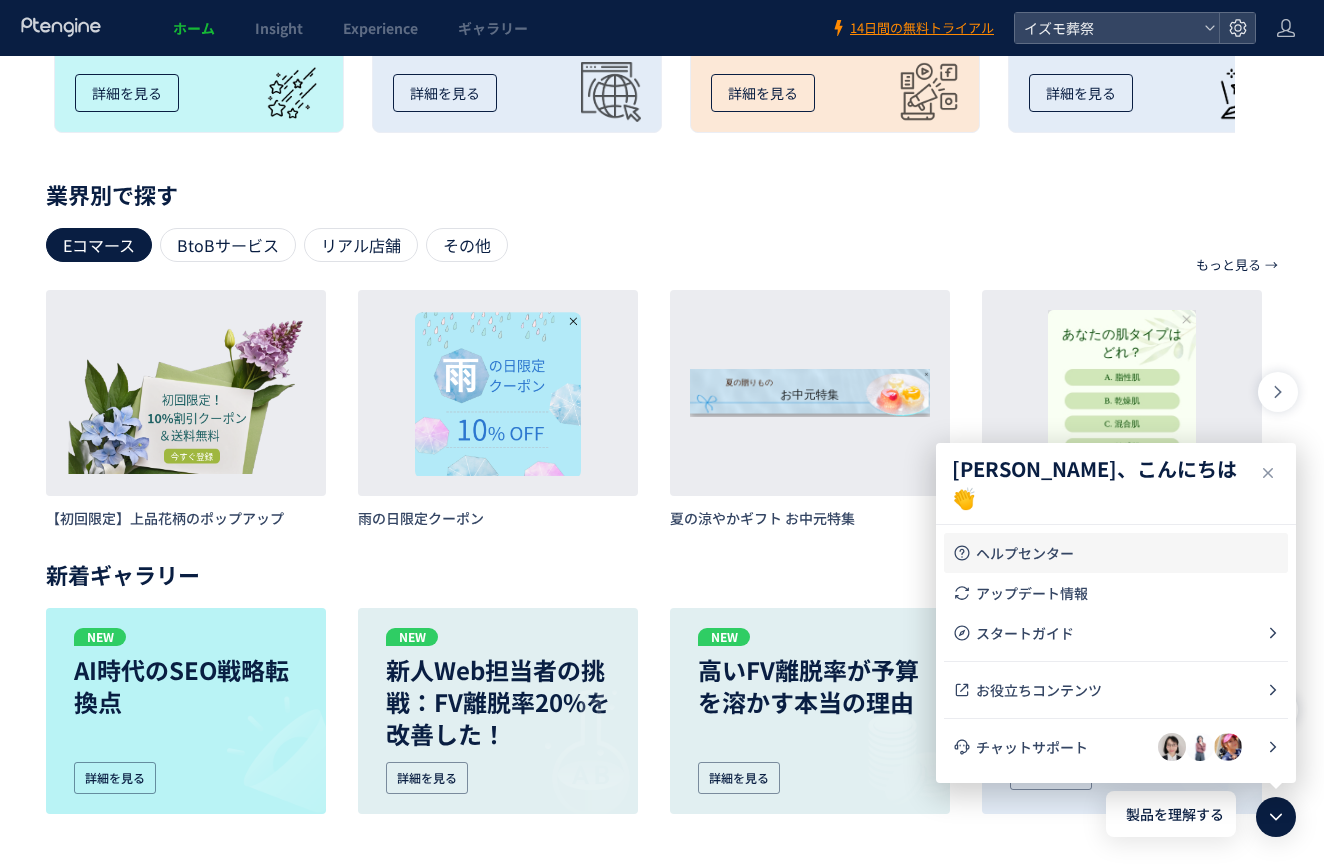 click on "ヘルプセンター" at bounding box center [1128, 553] 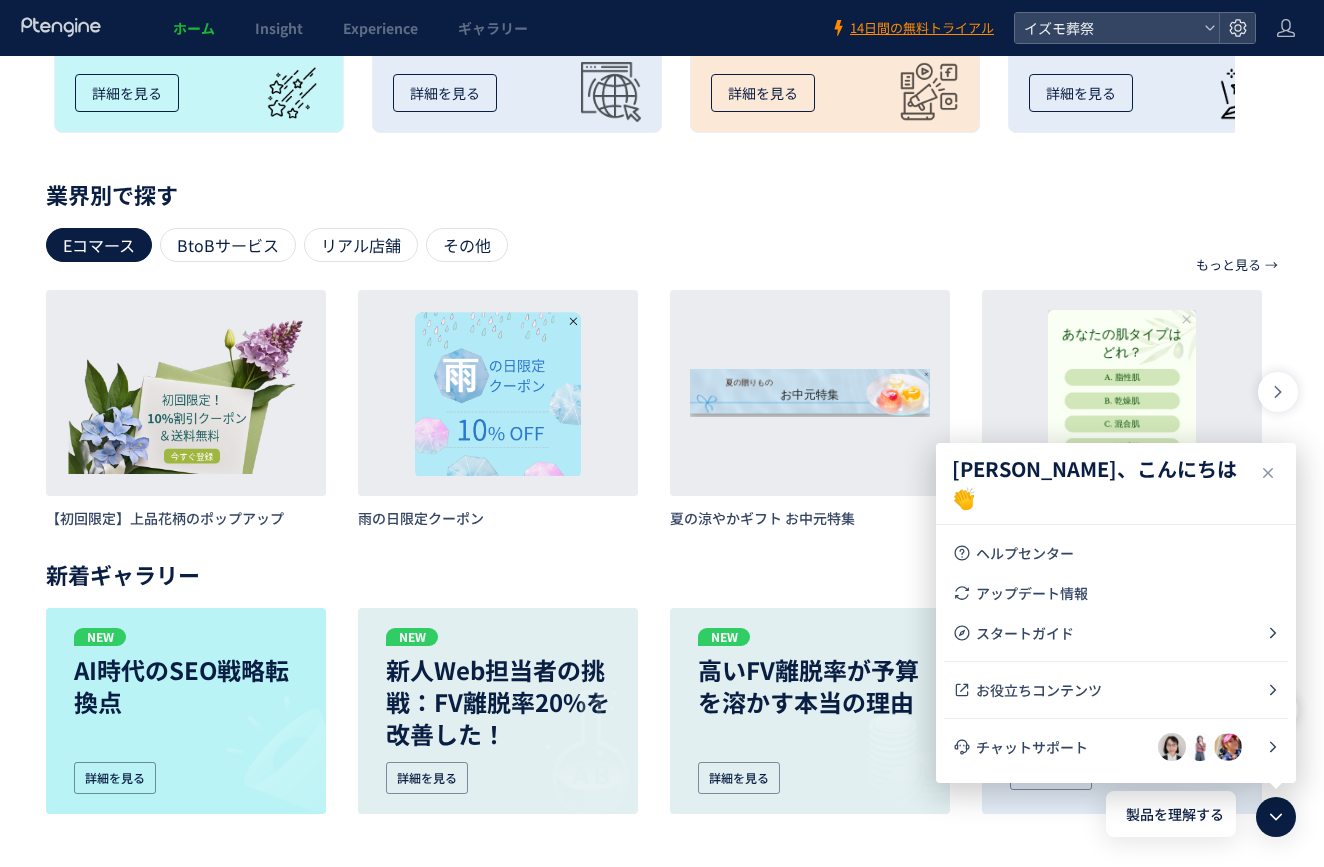 click 